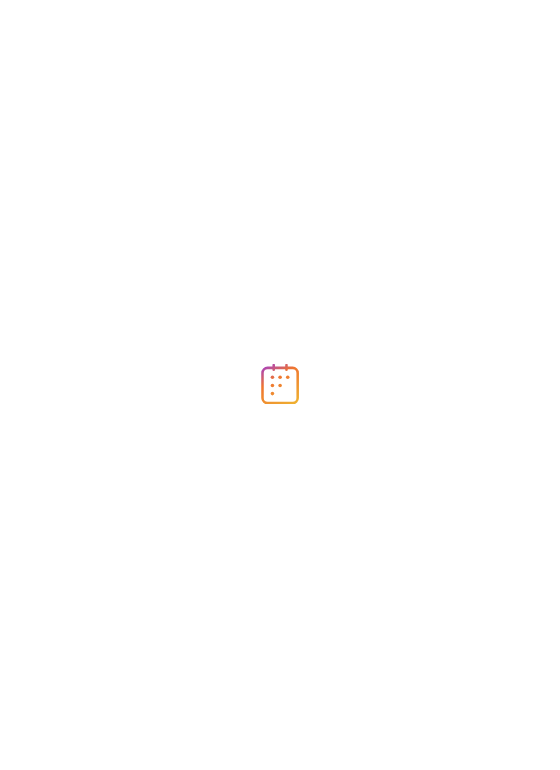 scroll, scrollTop: 0, scrollLeft: 0, axis: both 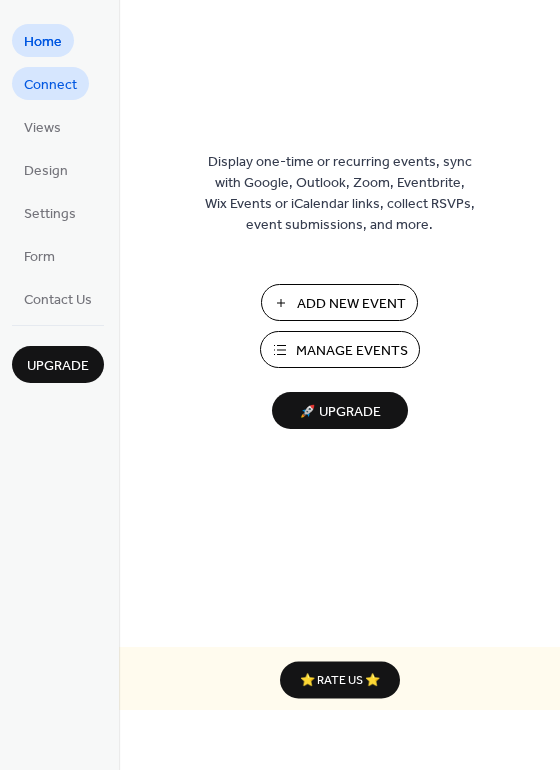 click on "Connect" at bounding box center (50, 85) 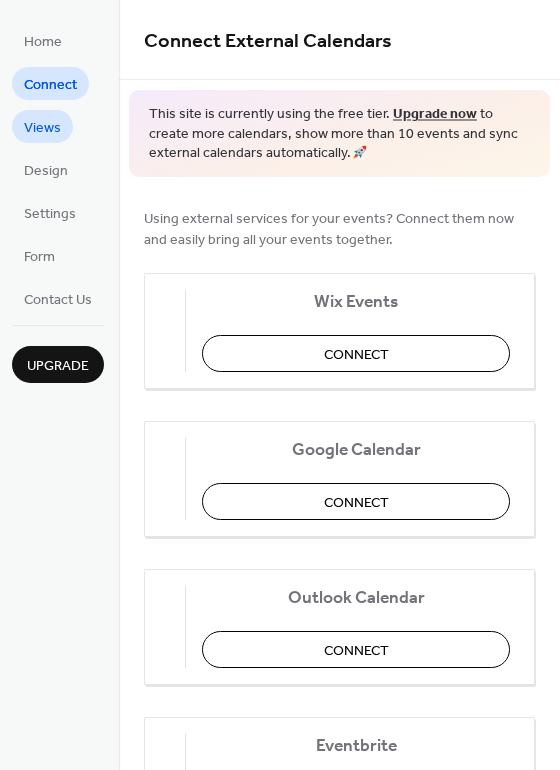 click on "Views" at bounding box center [42, 126] 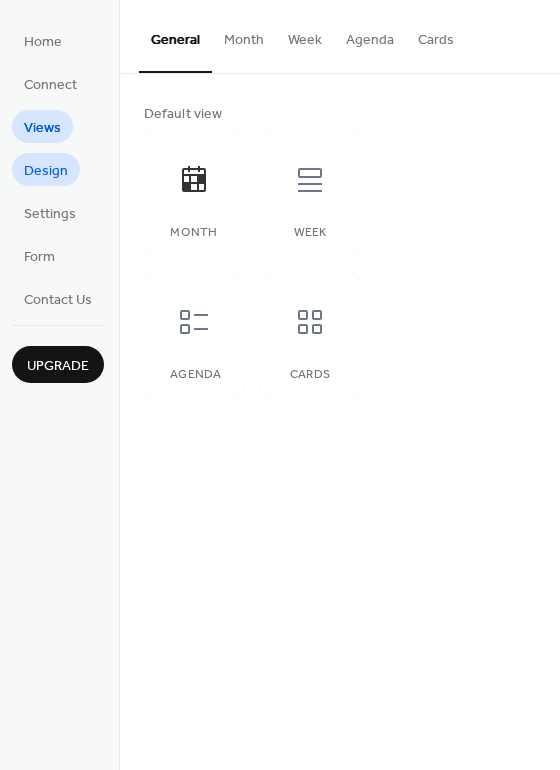 click on "Design" at bounding box center (46, 171) 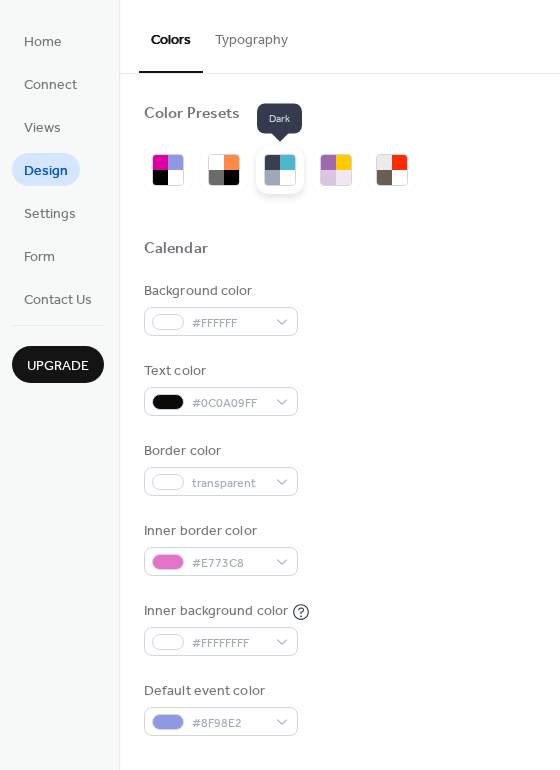 click at bounding box center [272, 177] 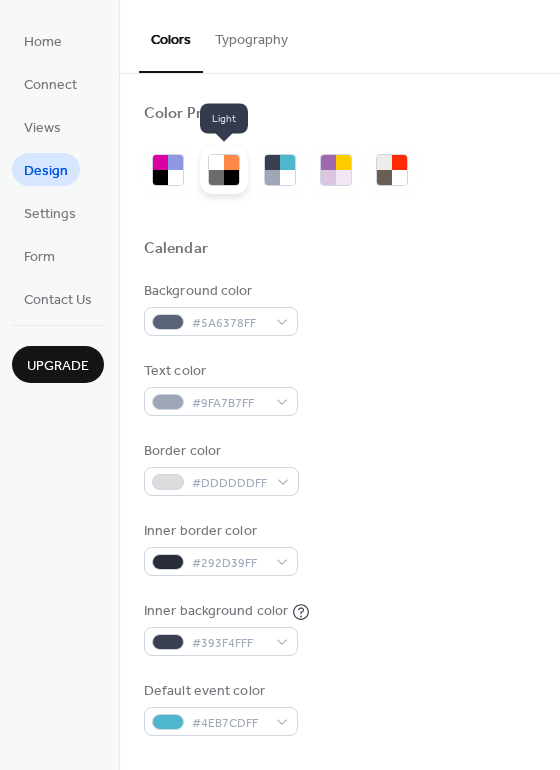 click at bounding box center (231, 177) 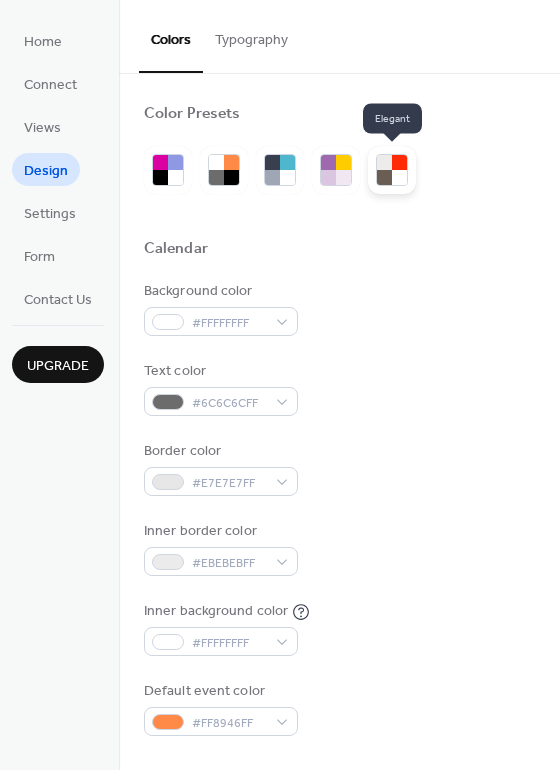 click at bounding box center [384, 177] 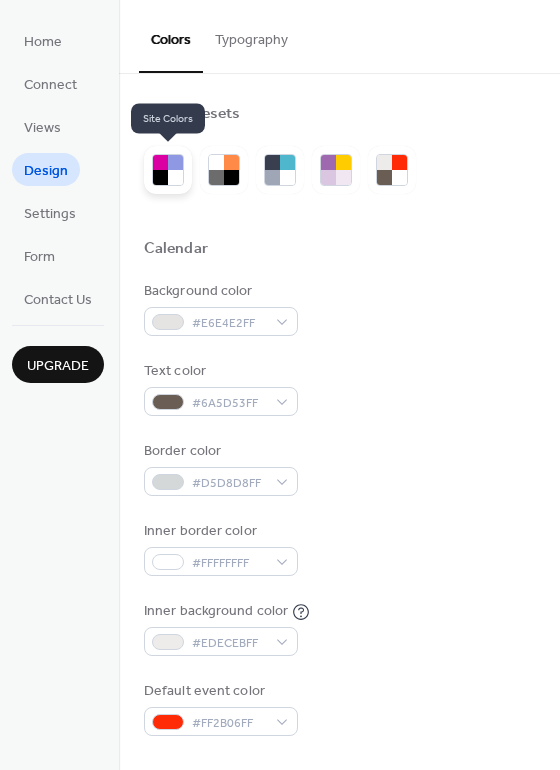 click at bounding box center (175, 162) 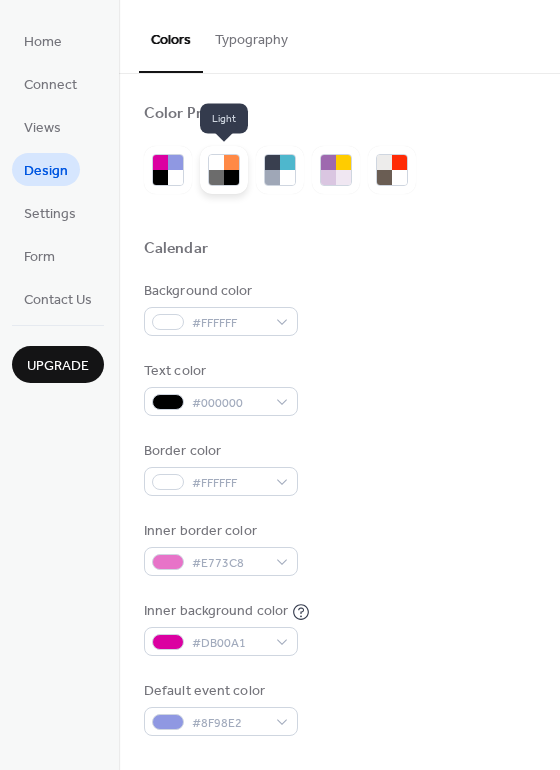 click at bounding box center [216, 177] 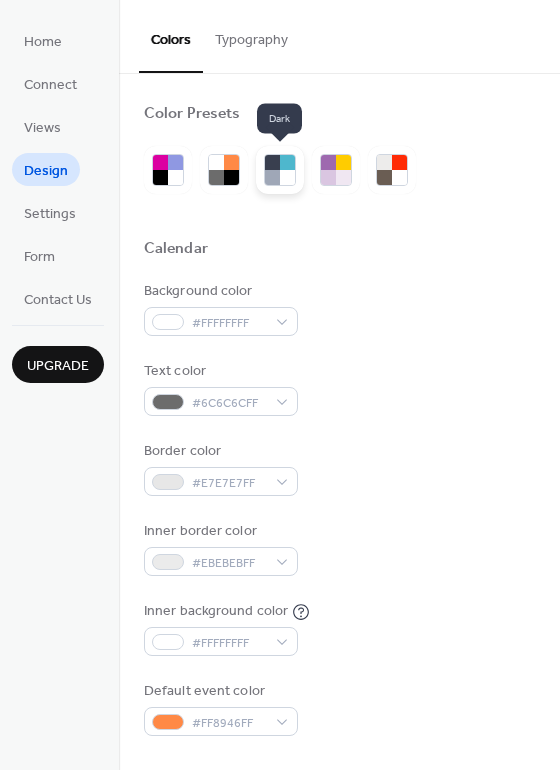 click at bounding box center (272, 177) 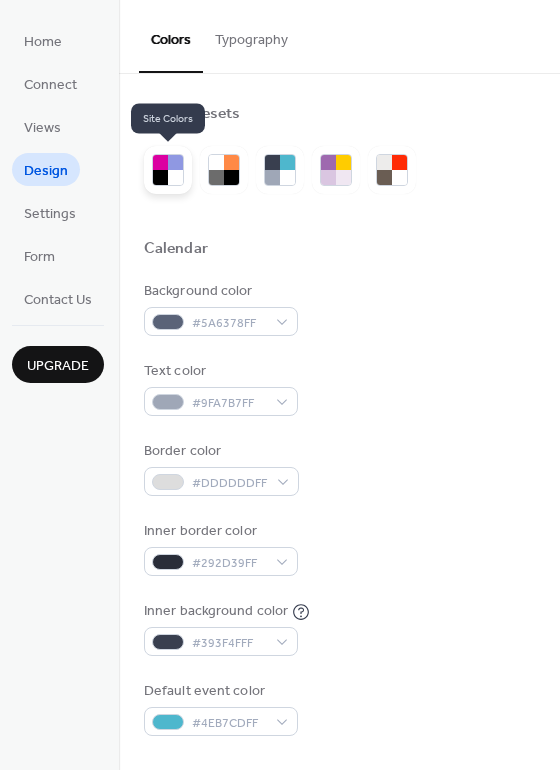 click at bounding box center (160, 162) 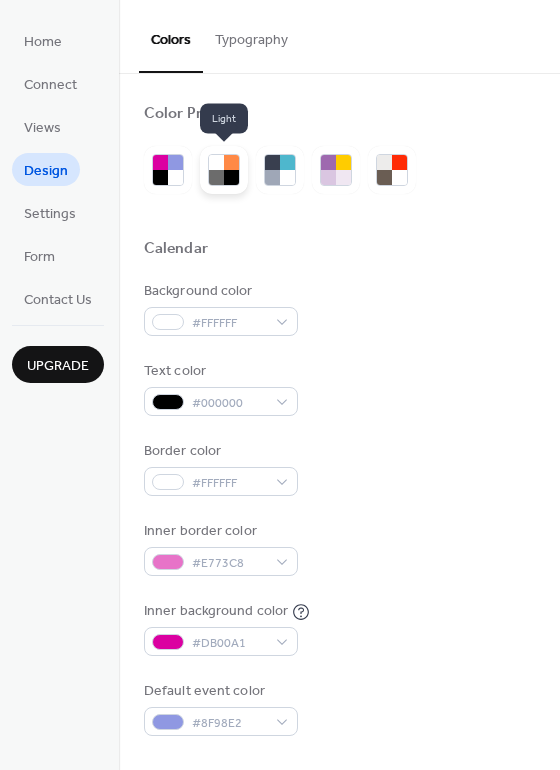 click at bounding box center (216, 162) 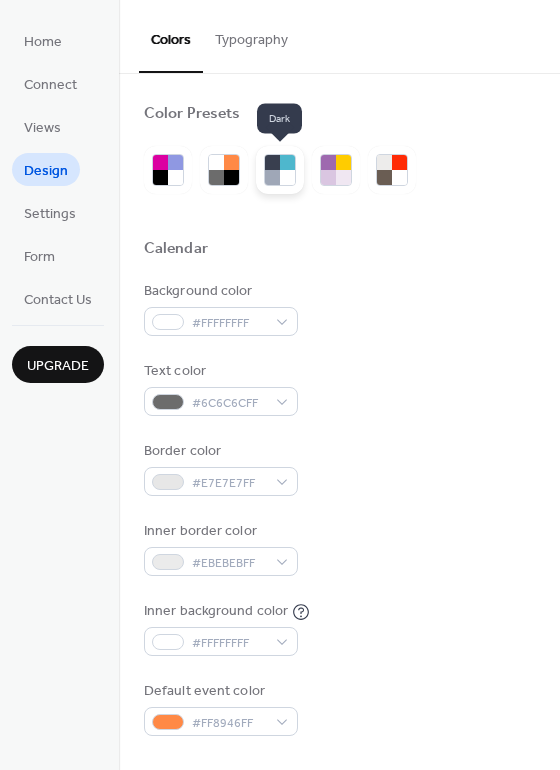 click at bounding box center (287, 177) 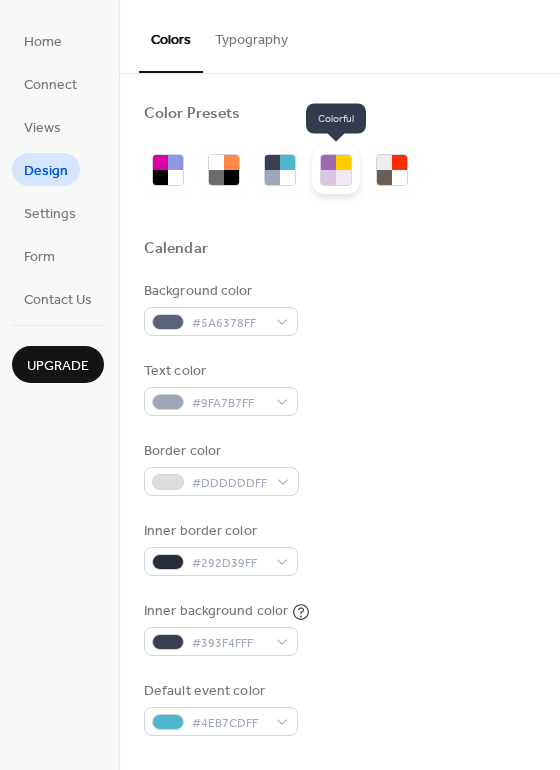 click at bounding box center [328, 162] 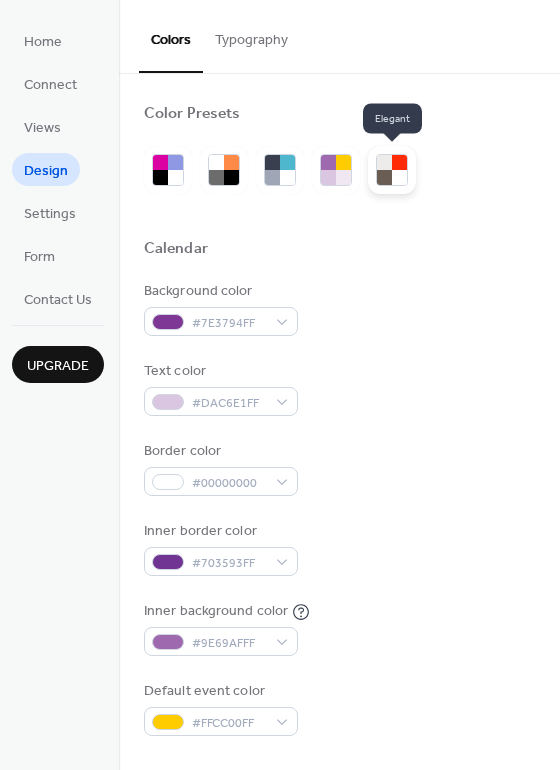 click at bounding box center [384, 177] 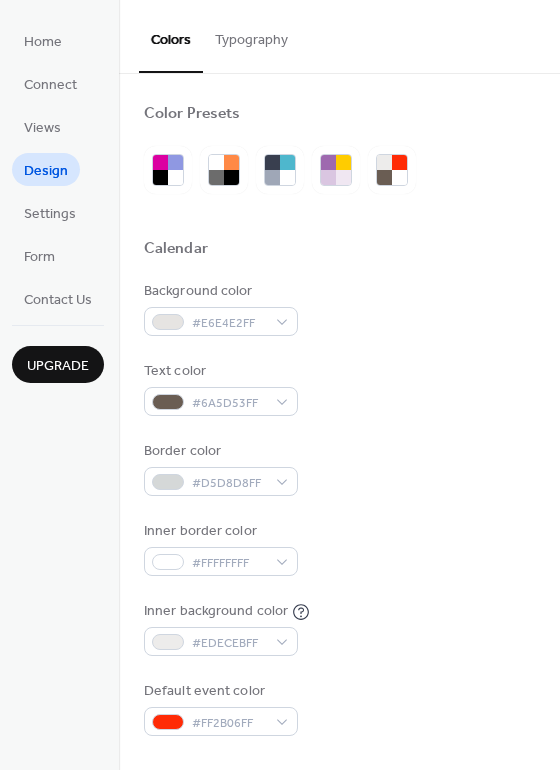 click on "Home Connect Views Design Settings Form Contact Us Upgrade" at bounding box center (59, 385) 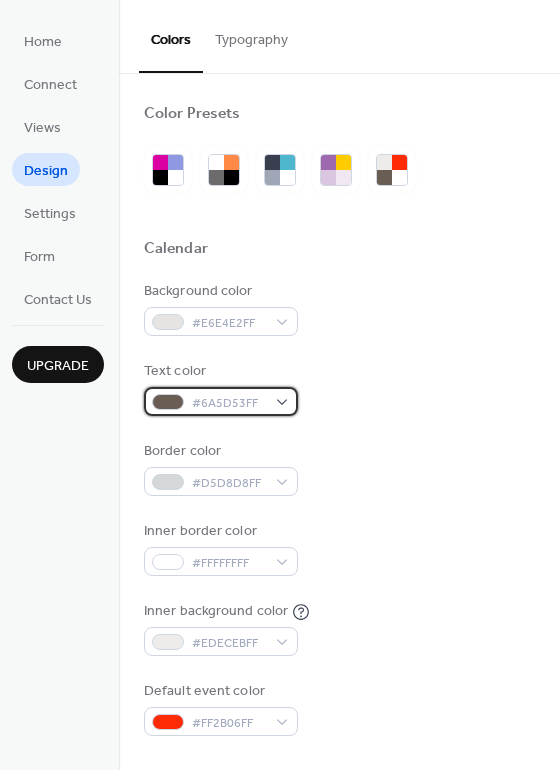 click on "#6A5D53FF" at bounding box center (221, 401) 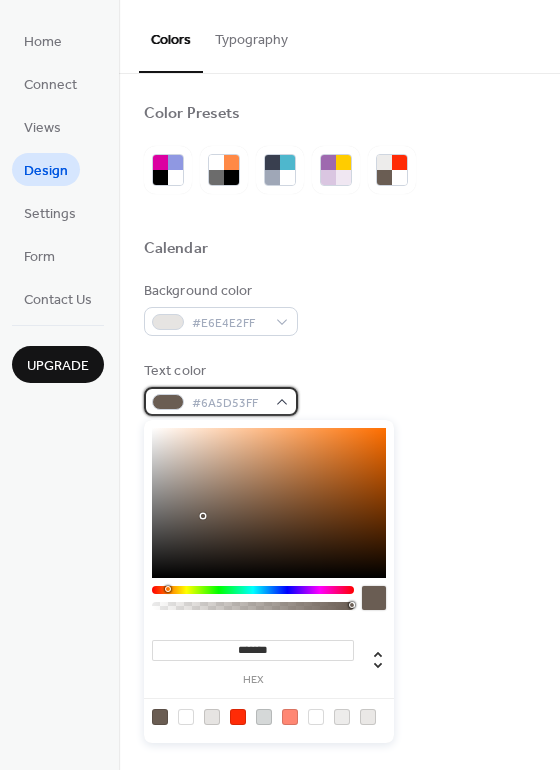 click on "#6A5D53FF" at bounding box center (221, 401) 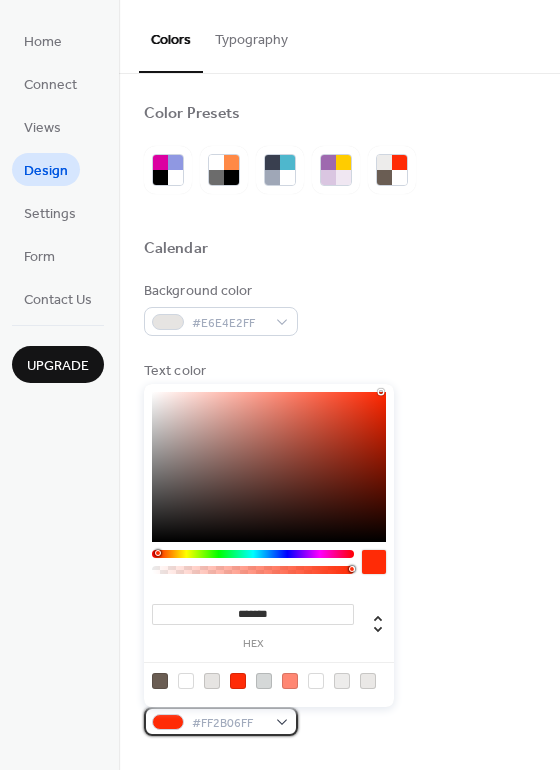 click on "#FF2B06FF" at bounding box center (221, 721) 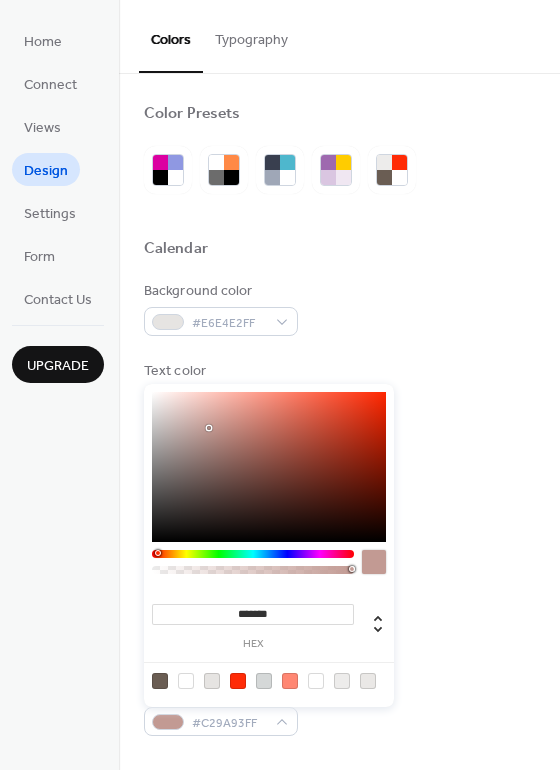 click at bounding box center (269, 467) 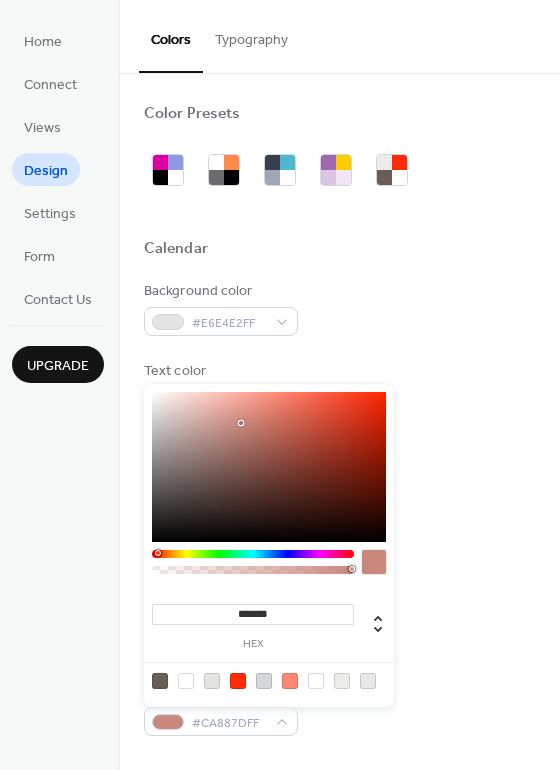 click at bounding box center [269, 467] 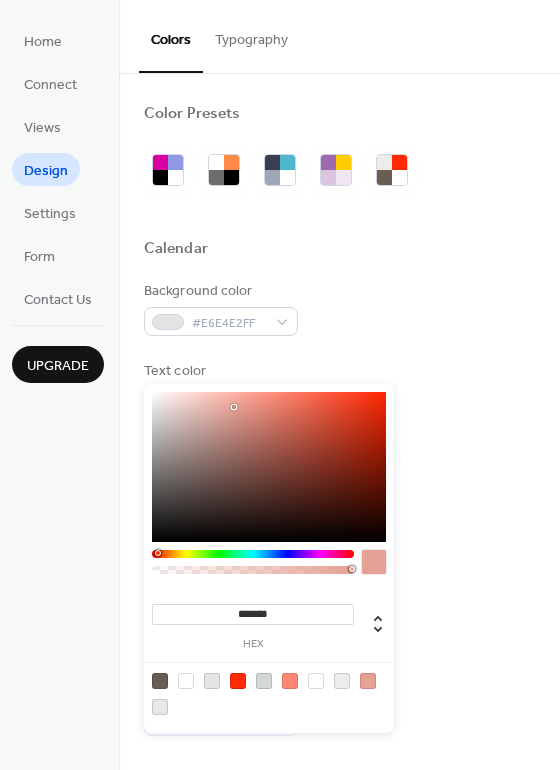 click at bounding box center (269, 467) 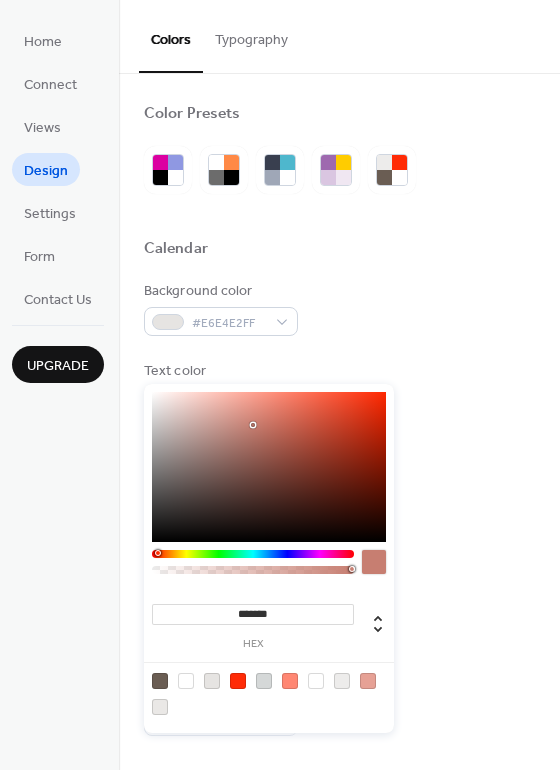 click at bounding box center (269, 467) 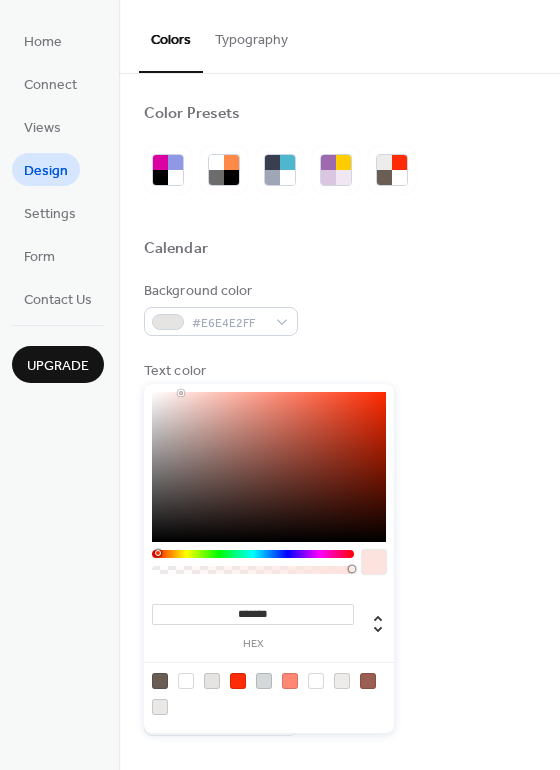 click at bounding box center (269, 467) 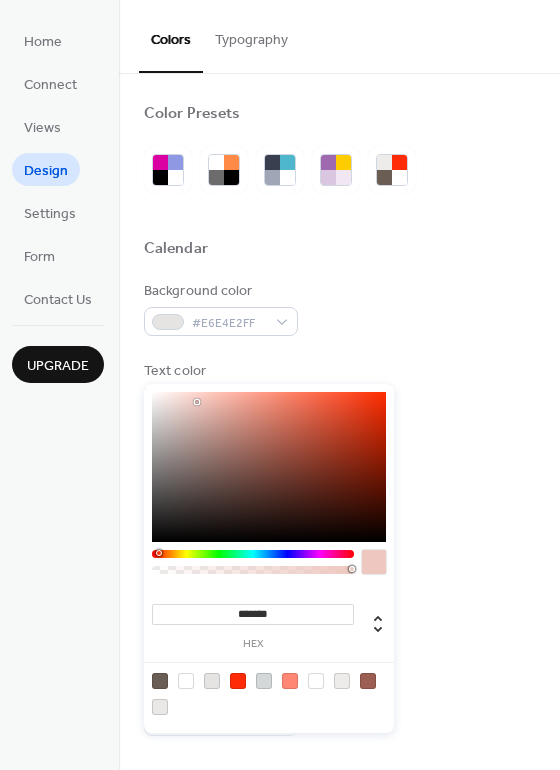 click at bounding box center [269, 467] 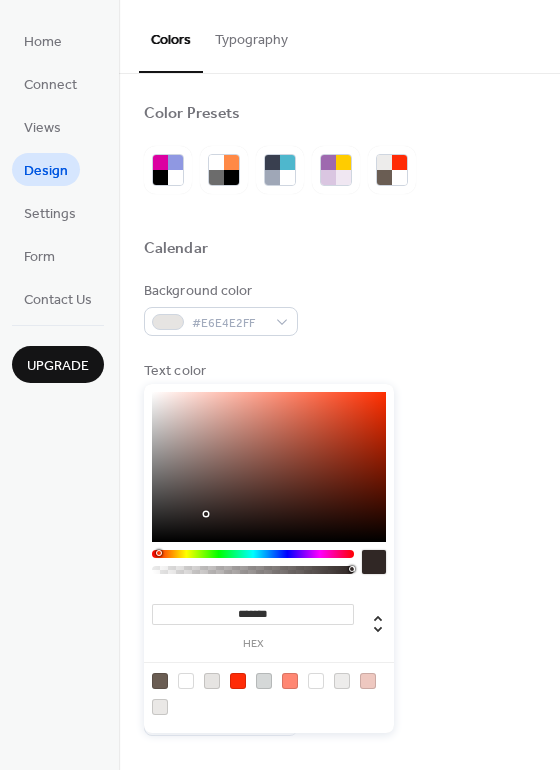 type on "*******" 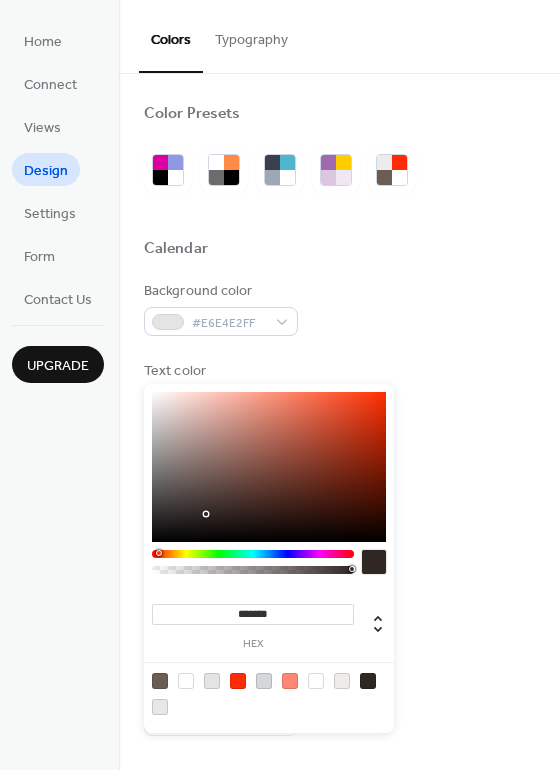 click at bounding box center (368, 681) 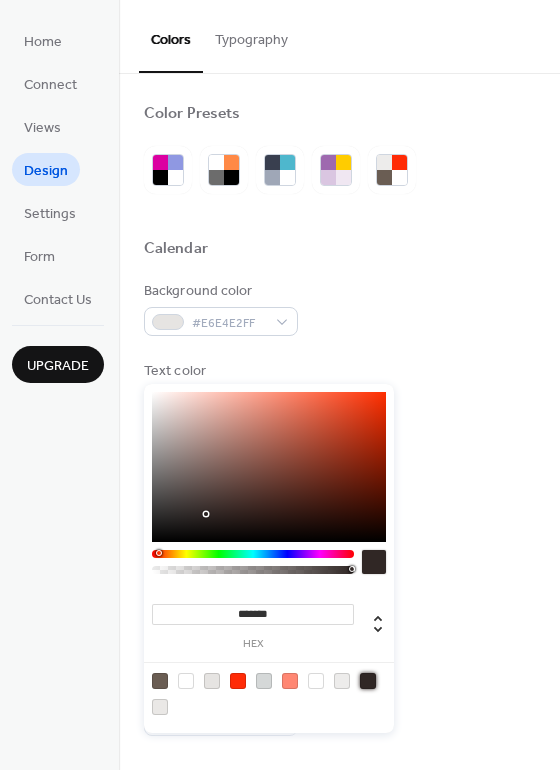 click at bounding box center [368, 681] 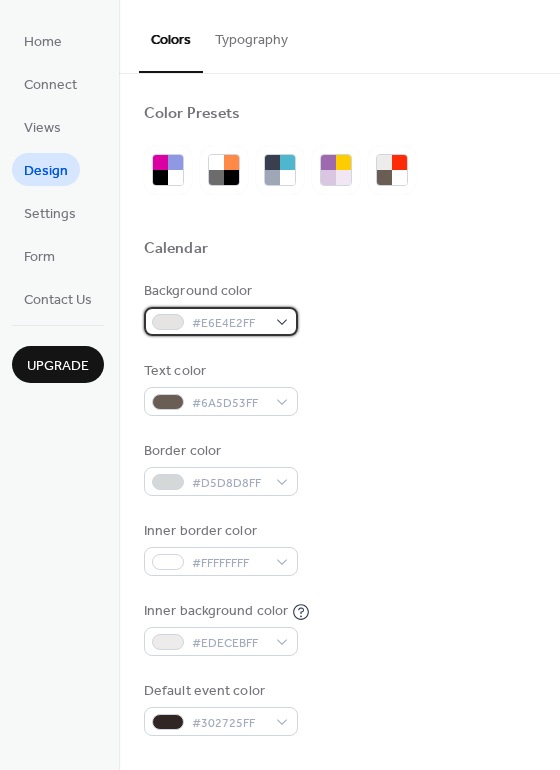 click on "#E6E4E2FF" at bounding box center [221, 321] 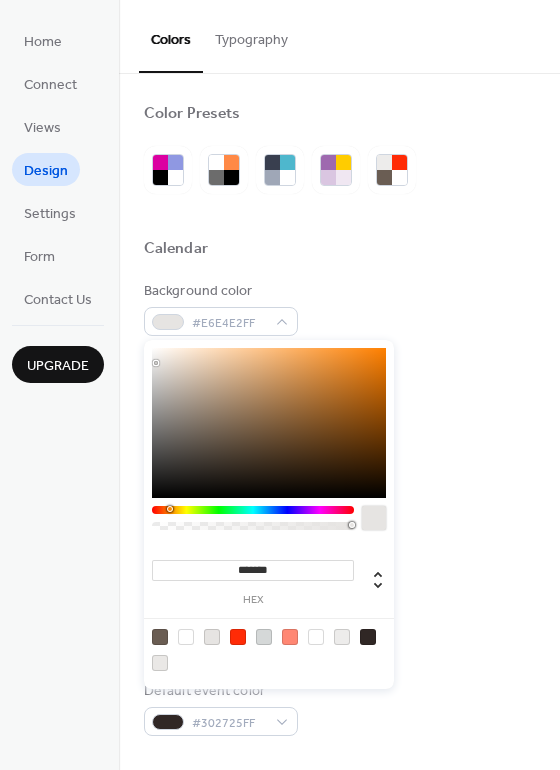 click at bounding box center [269, 423] 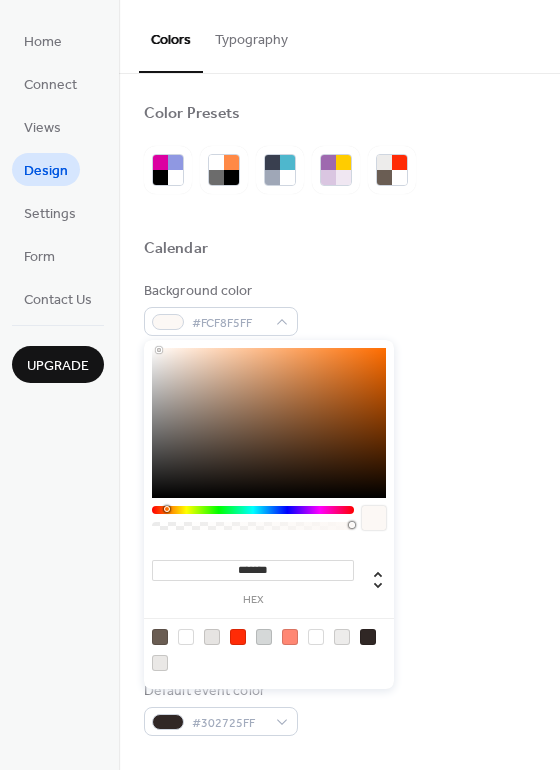 click at bounding box center [159, 350] 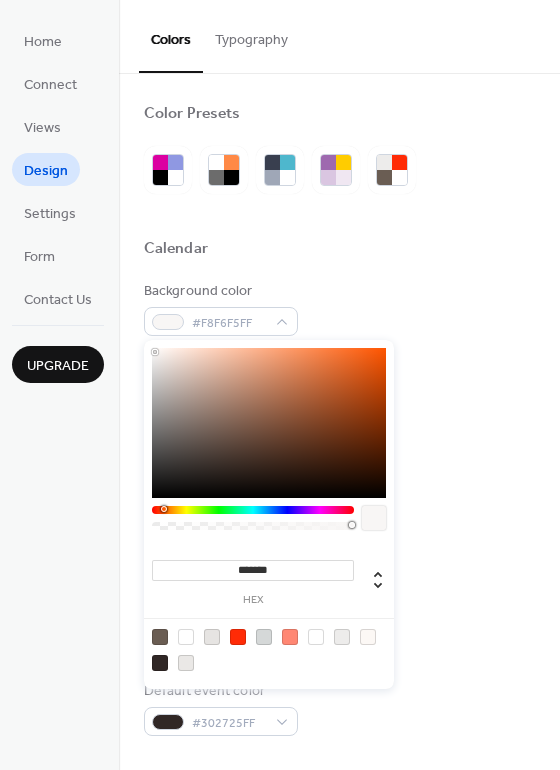 click at bounding box center (269, 423) 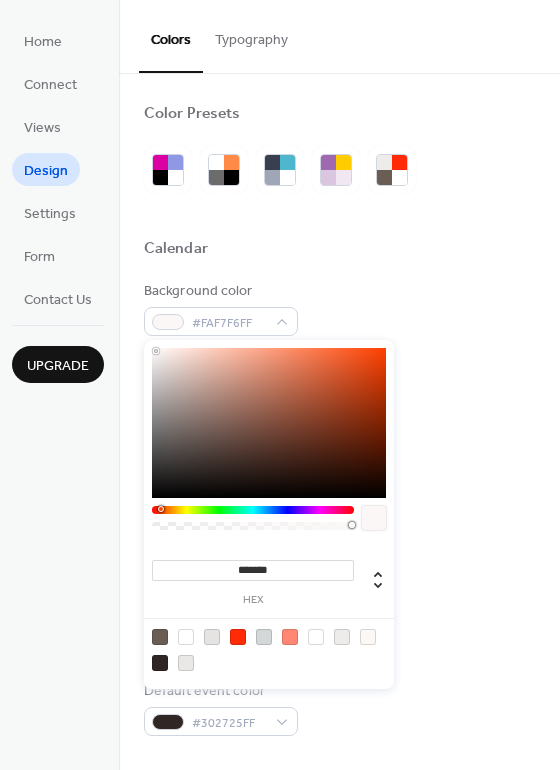 click at bounding box center [156, 351] 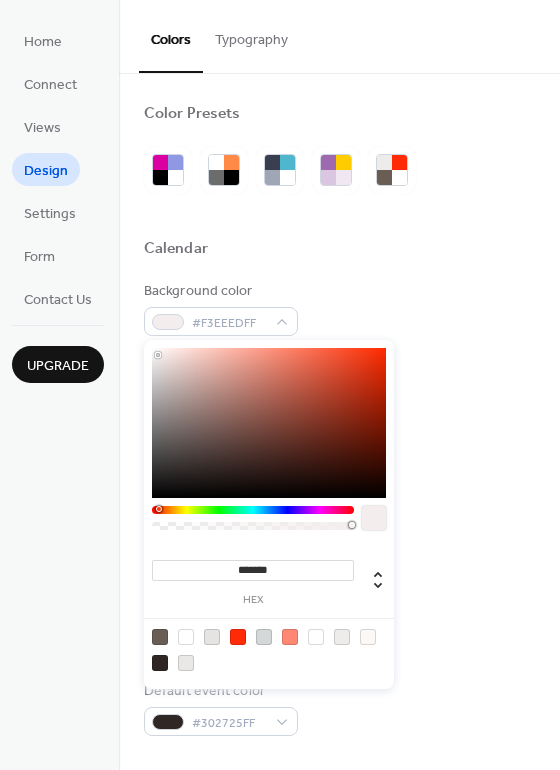 click at bounding box center [269, 423] 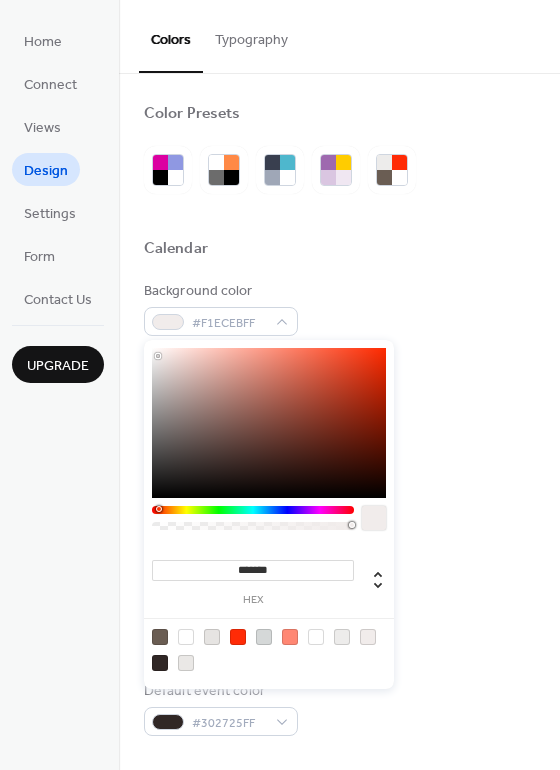 type on "*******" 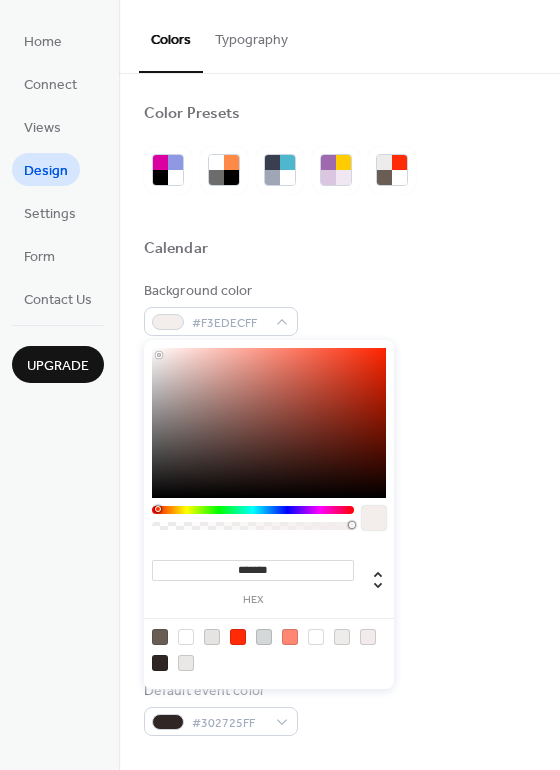 click at bounding box center (159, 355) 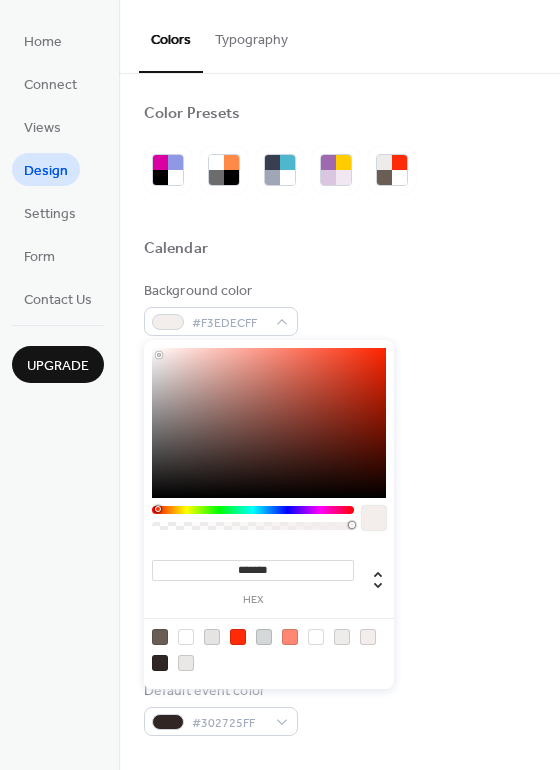 click on "Default event color #302725FF" at bounding box center [339, 708] 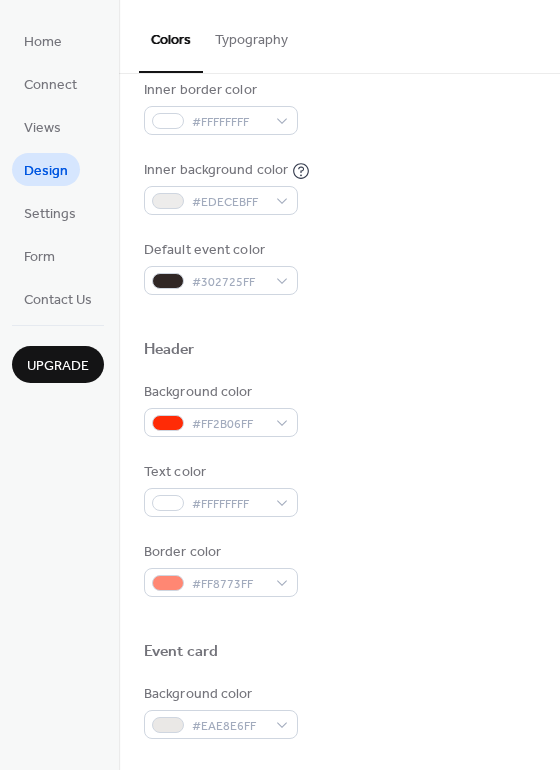 scroll, scrollTop: 600, scrollLeft: 0, axis: vertical 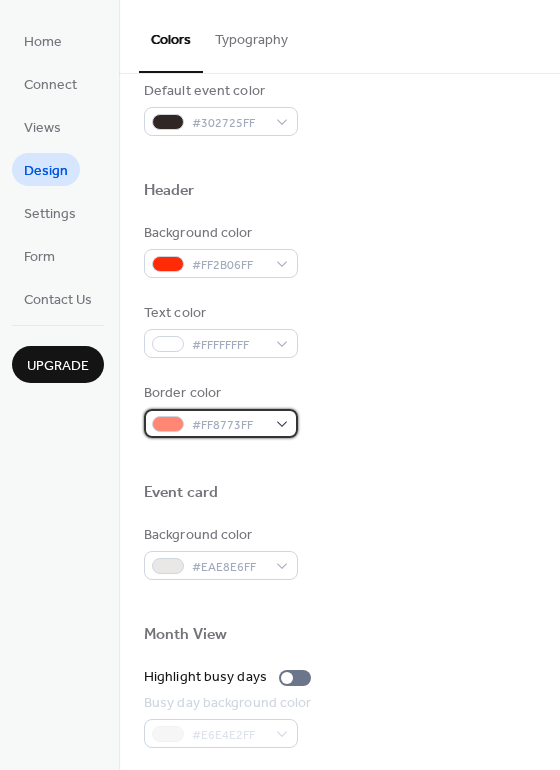 click on "#FF8773FF" at bounding box center (221, 423) 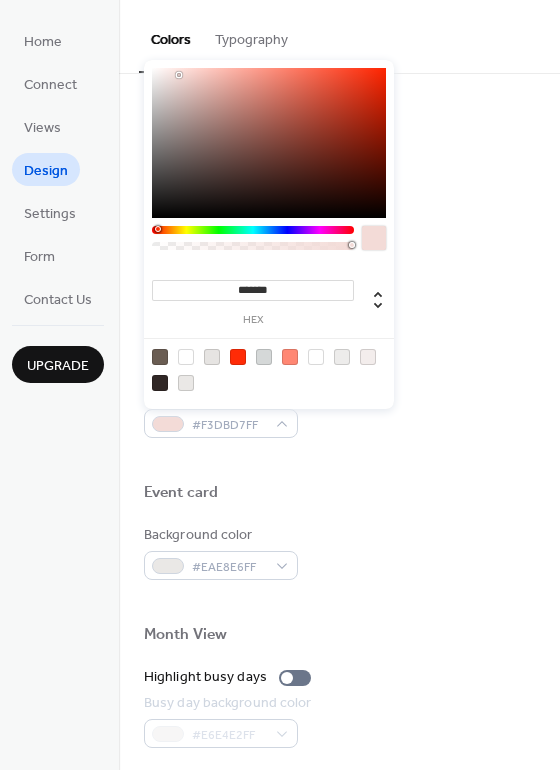 click at bounding box center (269, 143) 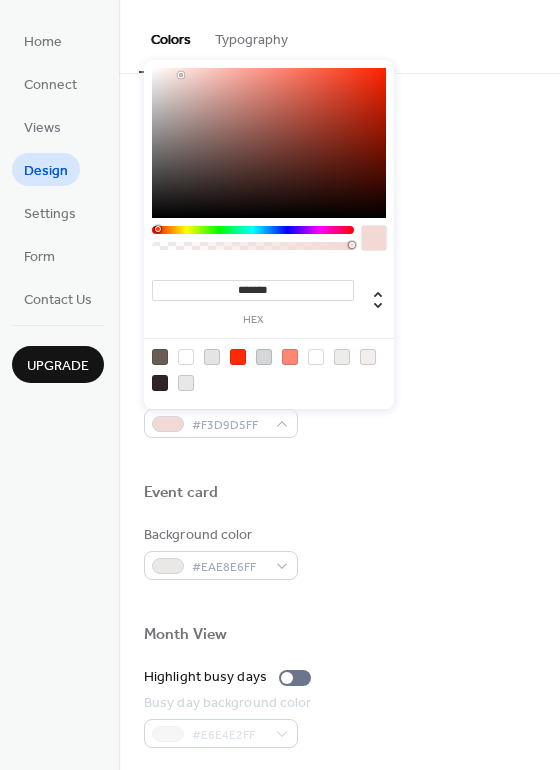 click at bounding box center (183, 77) 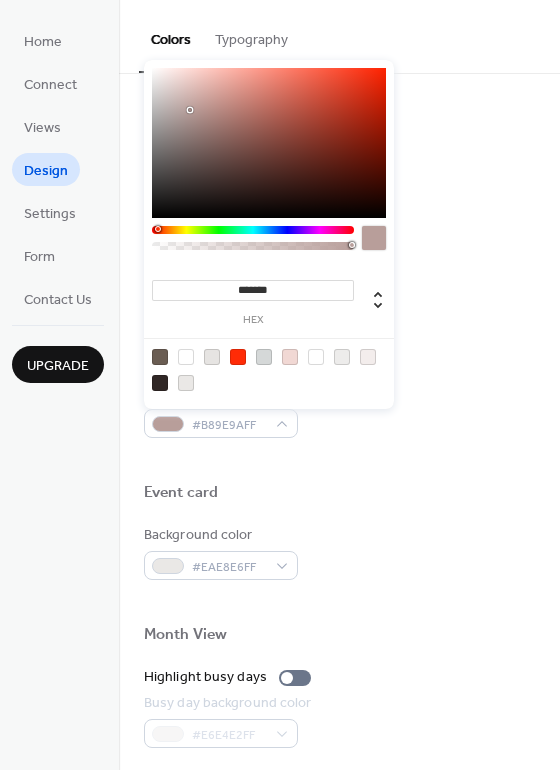 click at bounding box center [269, 143] 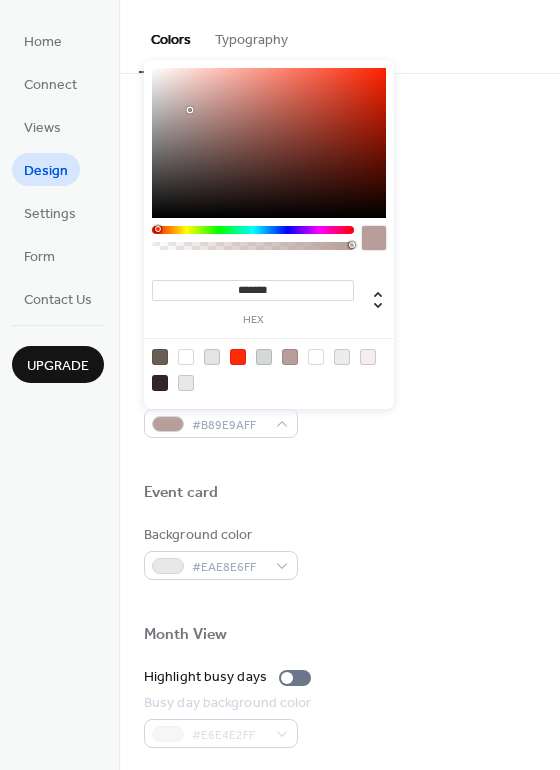 click at bounding box center [190, 110] 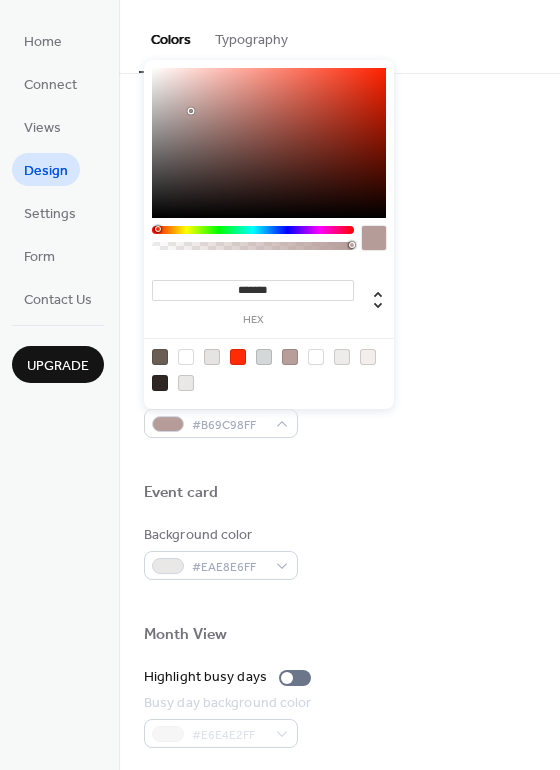 click at bounding box center (191, 111) 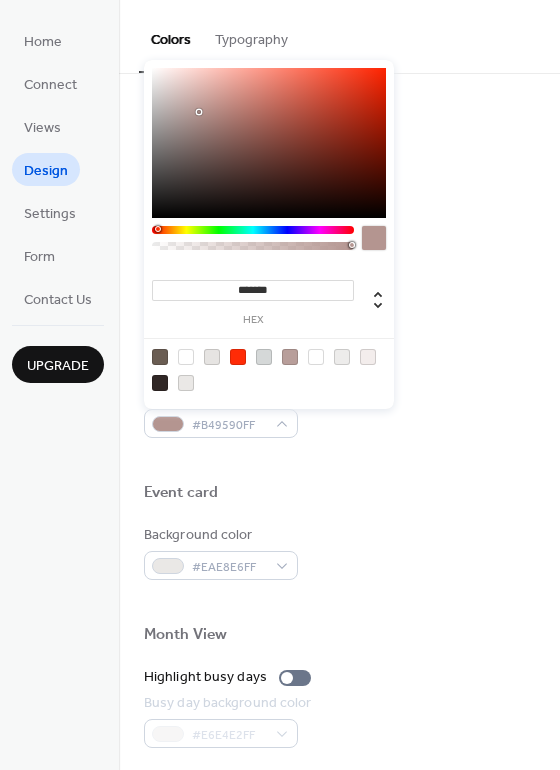 click at bounding box center (269, 143) 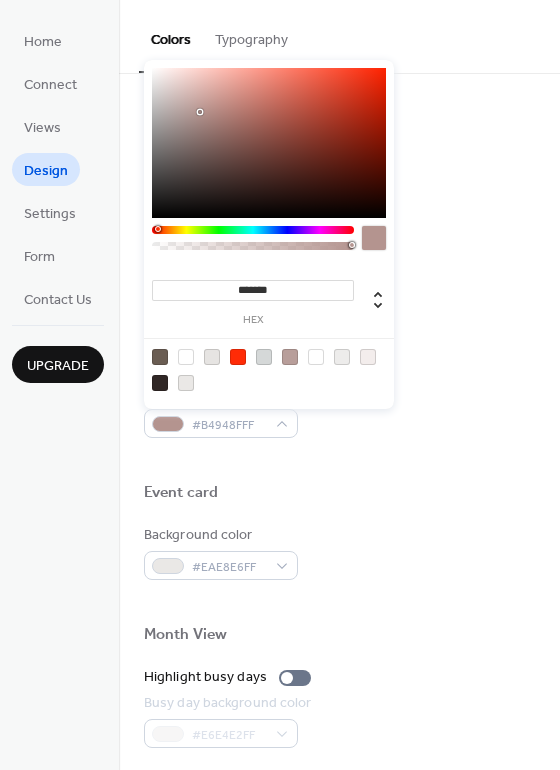 click at bounding box center (200, 112) 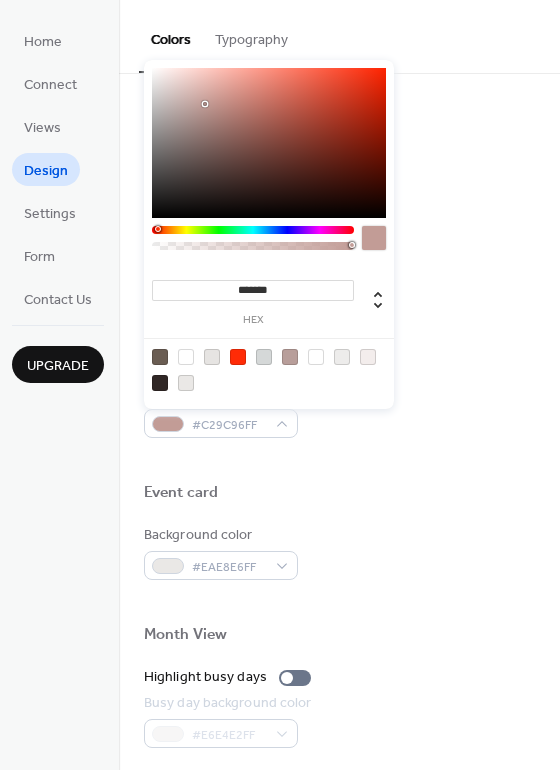 click at bounding box center [205, 104] 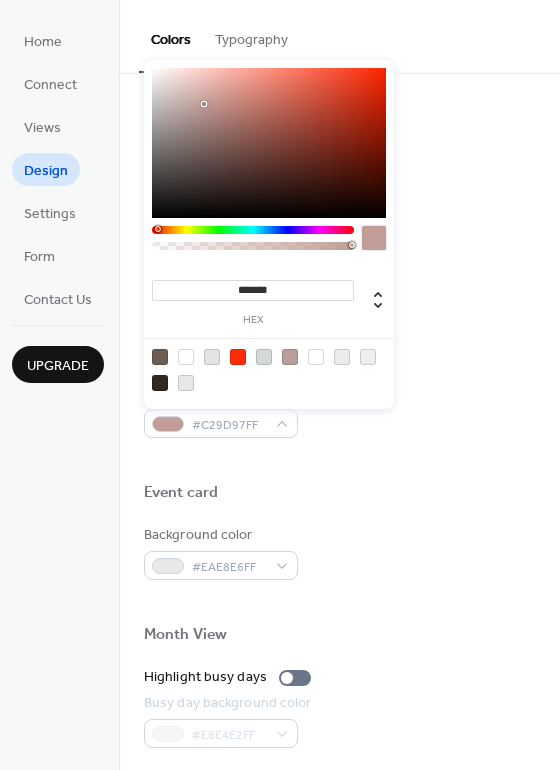click at bounding box center [204, 104] 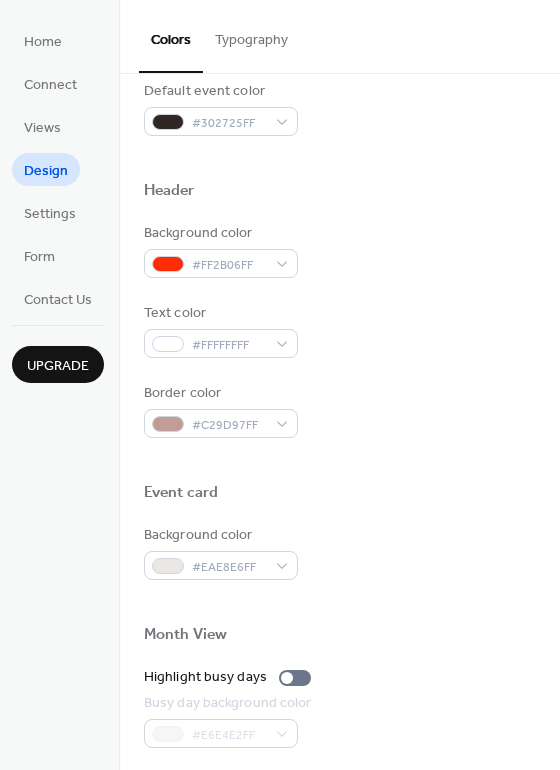 click on "Event card" at bounding box center (339, 496) 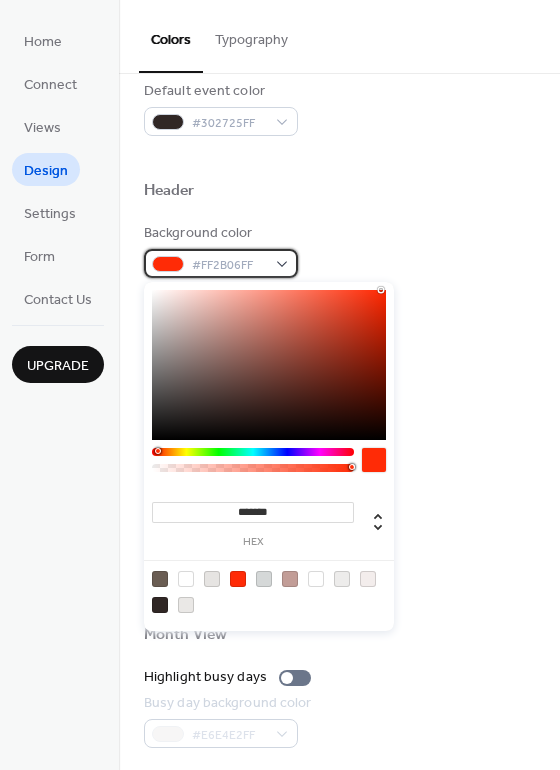 click on "#FF2B06FF" at bounding box center [221, 263] 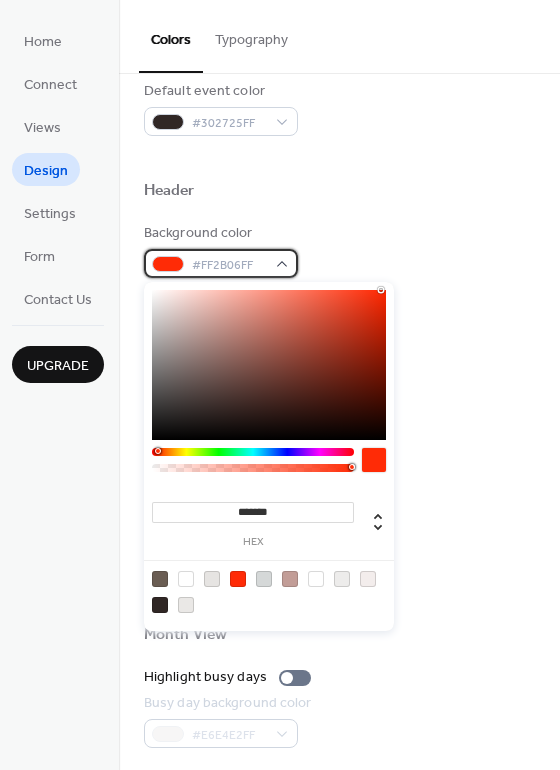 click on "#FF2B06FF" at bounding box center [221, 263] 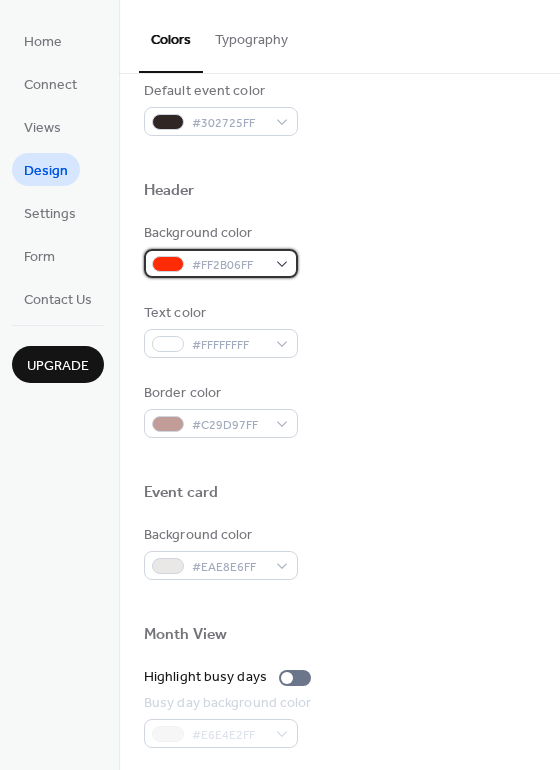 click on "#FF2B06FF" at bounding box center (221, 263) 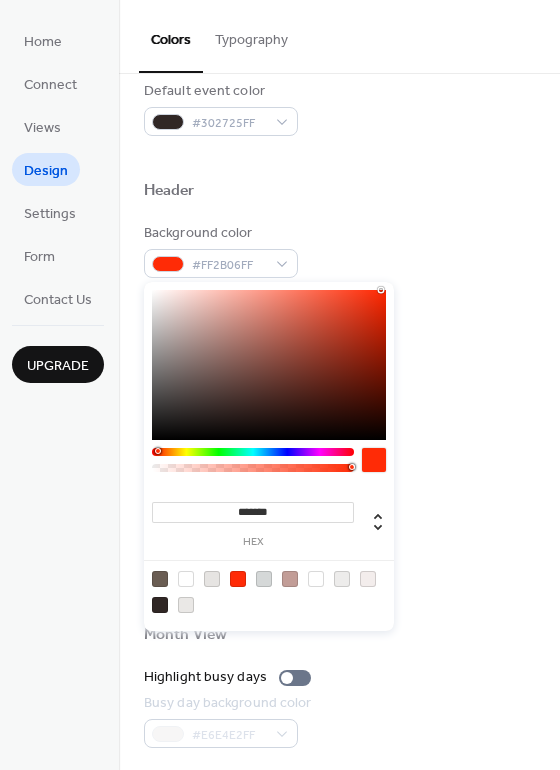 drag, startPoint x: 153, startPoint y: 445, endPoint x: 169, endPoint y: 445, distance: 16 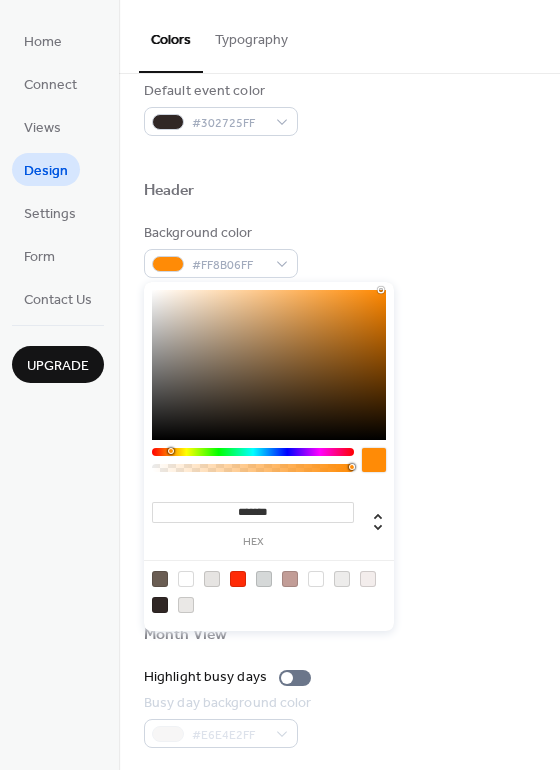 click at bounding box center (171, 451) 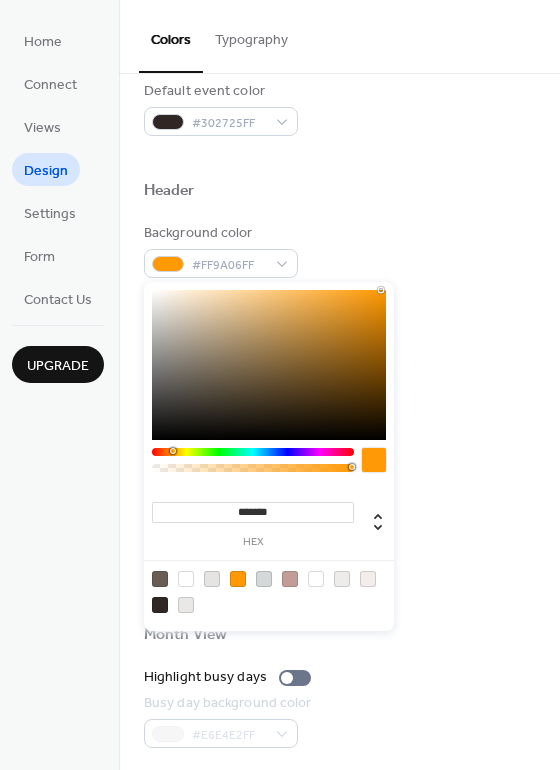 click on "******* hex" at bounding box center [269, 456] 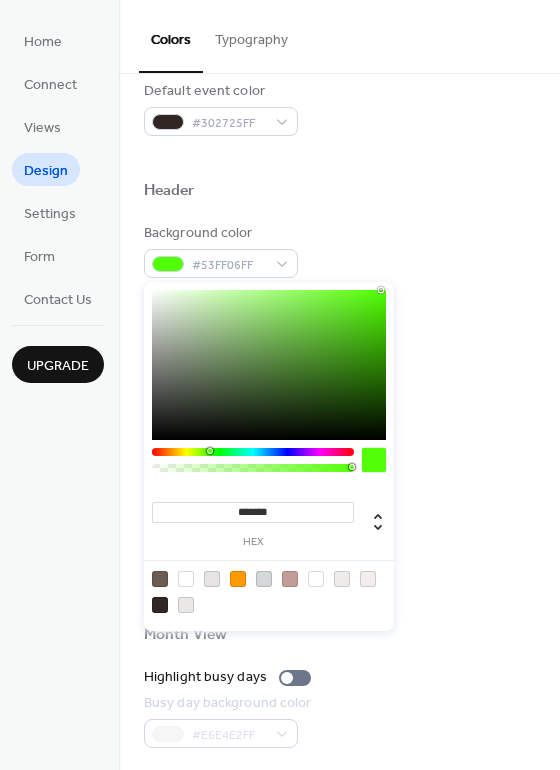 click at bounding box center (253, 452) 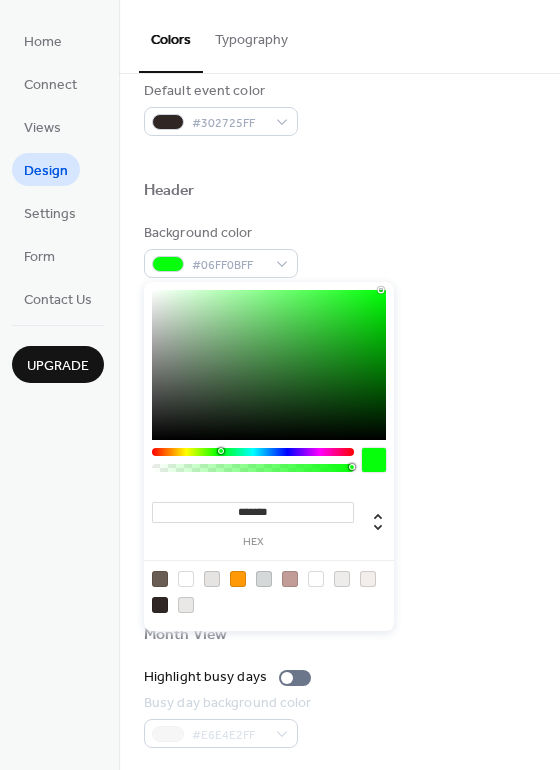 click at bounding box center (253, 452) 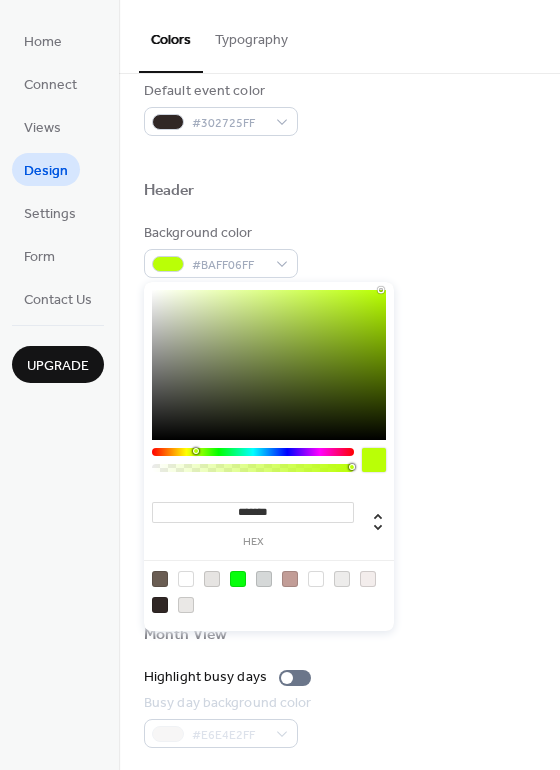 drag, startPoint x: 221, startPoint y: 451, endPoint x: 195, endPoint y: 451, distance: 26 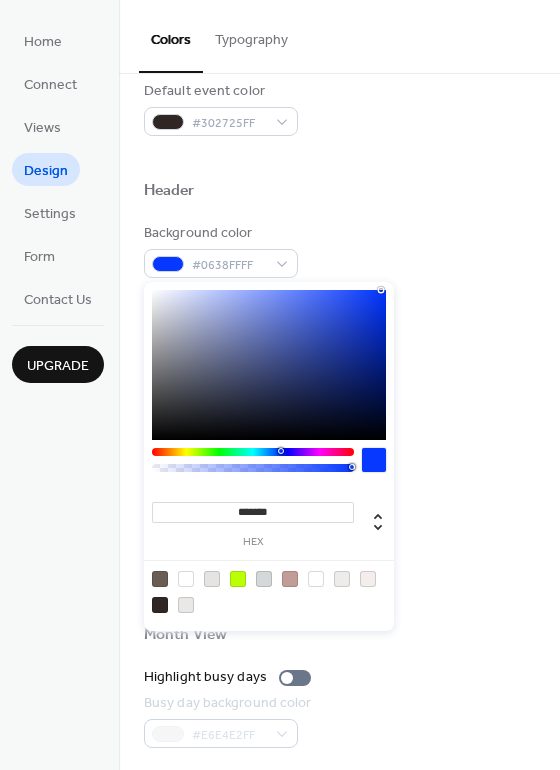 drag, startPoint x: 195, startPoint y: 451, endPoint x: 280, endPoint y: 450, distance: 85.00588 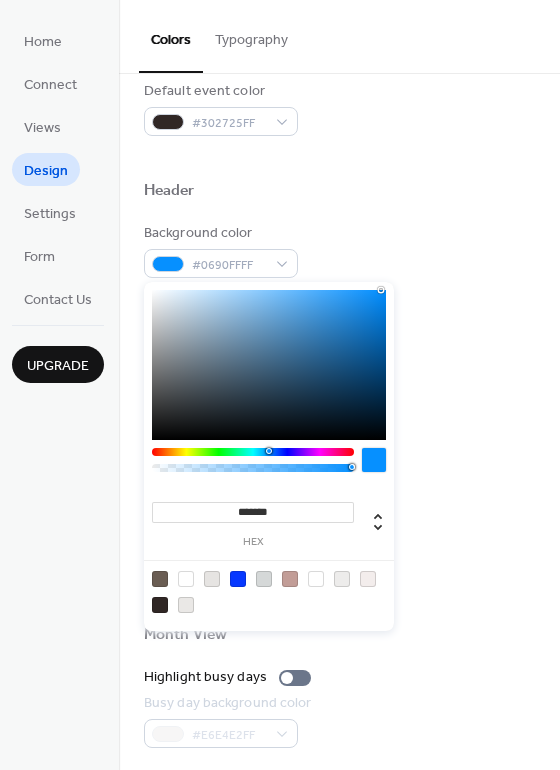 drag, startPoint x: 280, startPoint y: 450, endPoint x: 267, endPoint y: 453, distance: 13.341664 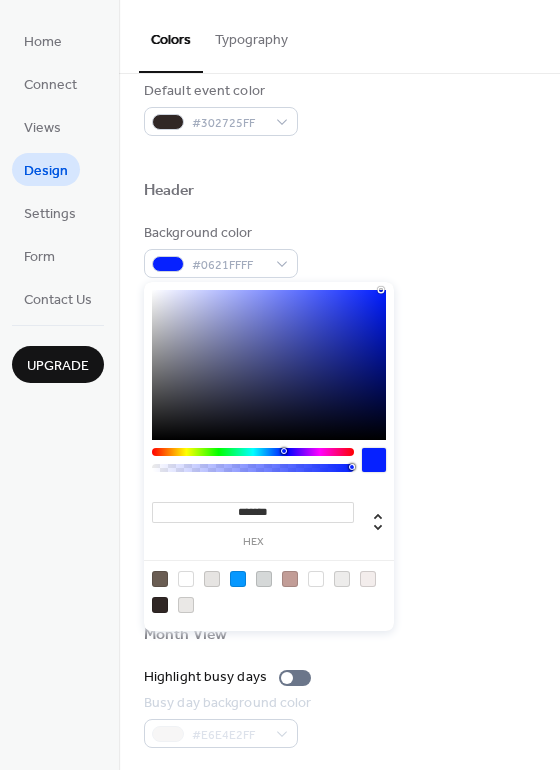 click at bounding box center (253, 452) 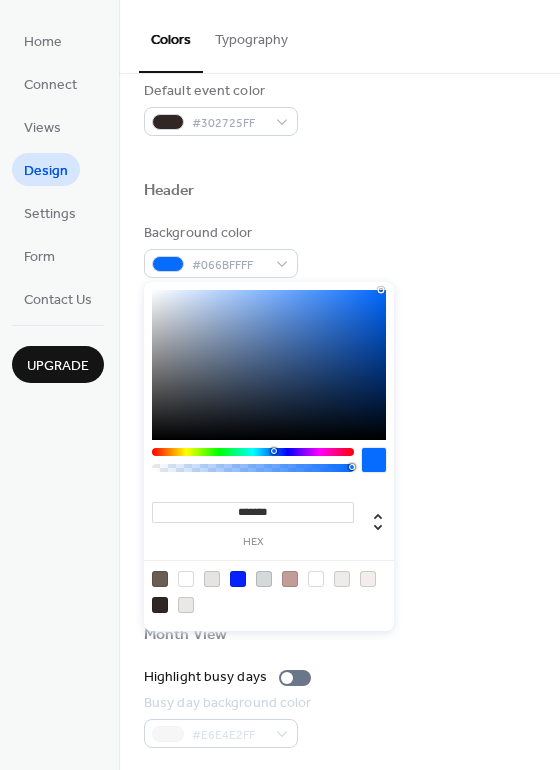 click at bounding box center [274, 451] 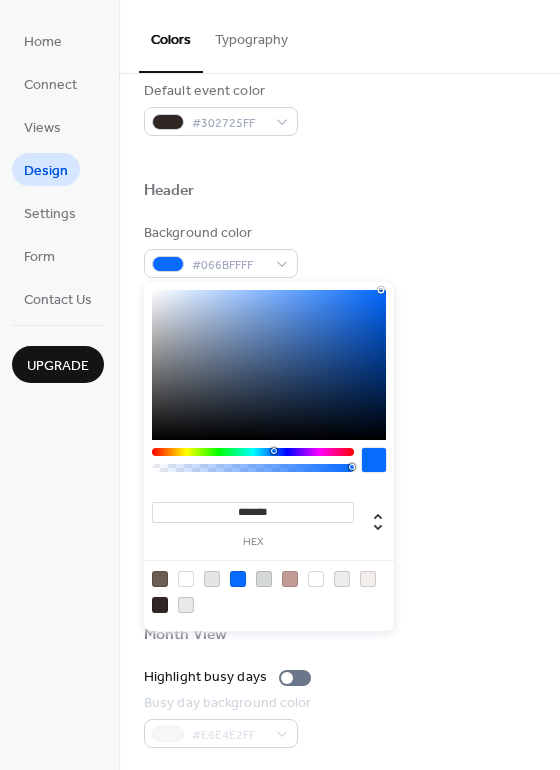 type on "*******" 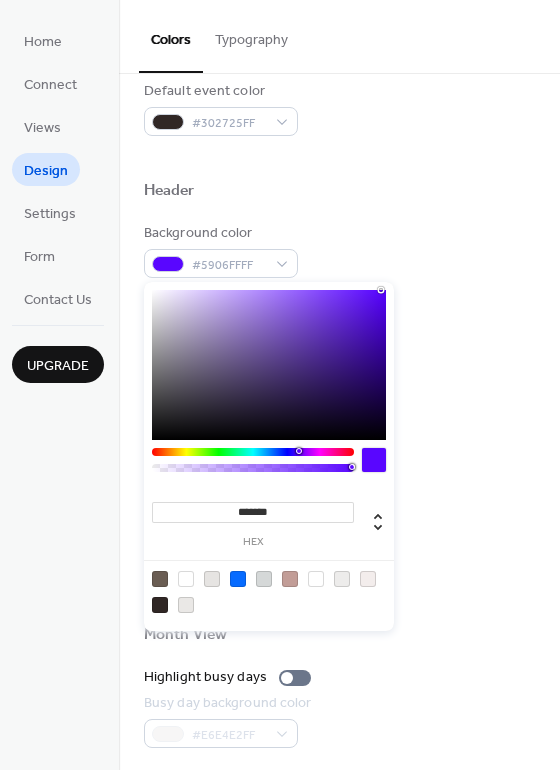 click at bounding box center [253, 452] 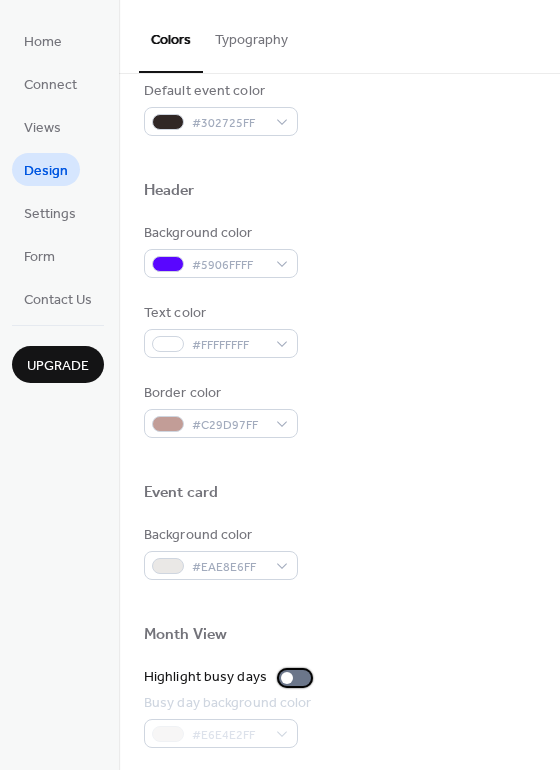 click at bounding box center [295, 678] 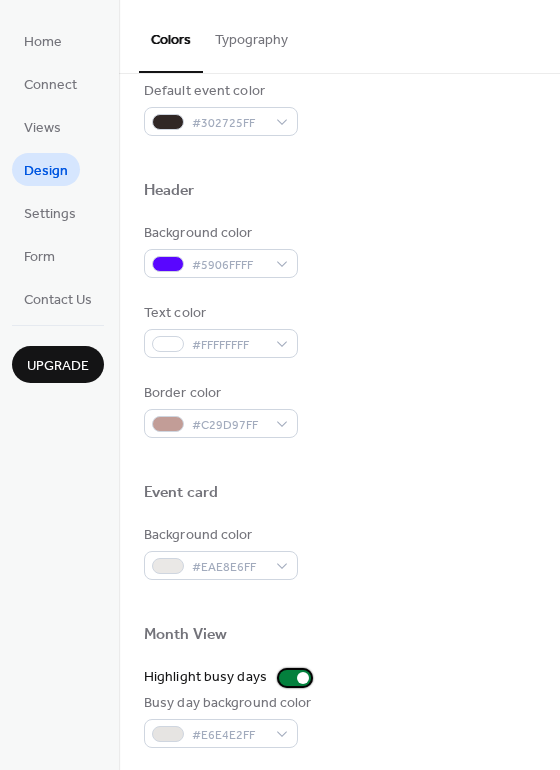 click at bounding box center (303, 678) 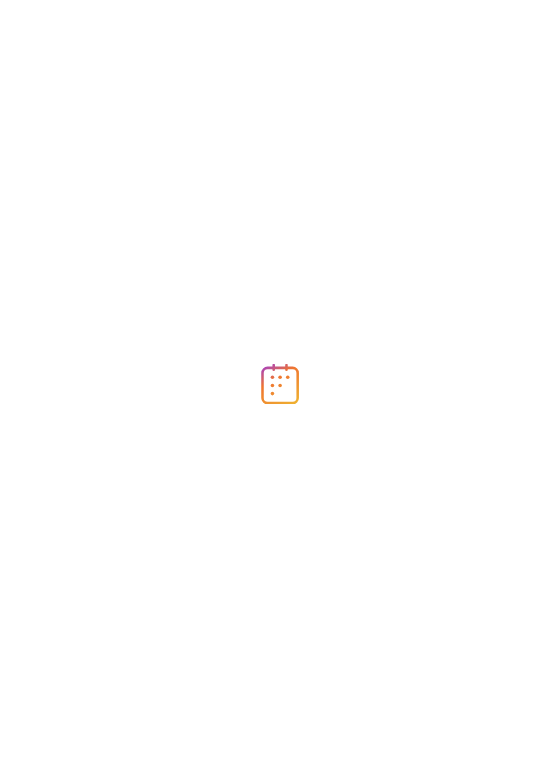 scroll, scrollTop: 0, scrollLeft: 0, axis: both 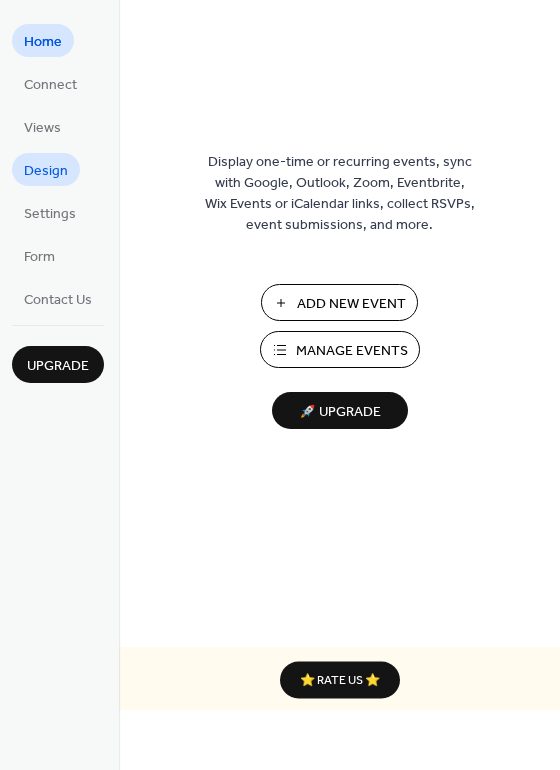 click on "Design" at bounding box center (46, 171) 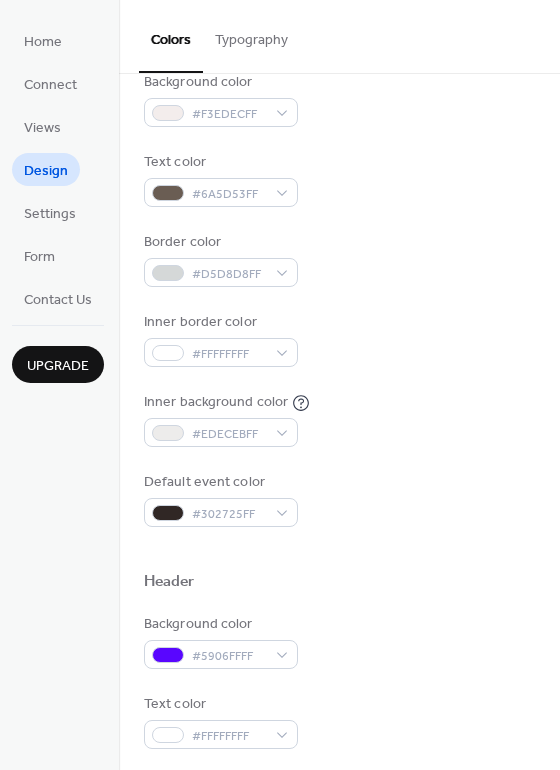scroll, scrollTop: 300, scrollLeft: 0, axis: vertical 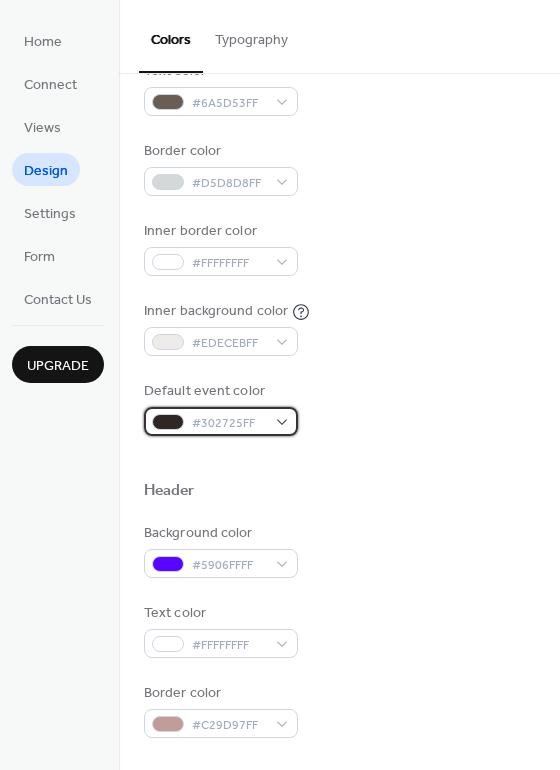click on "#302725FF" at bounding box center [221, 421] 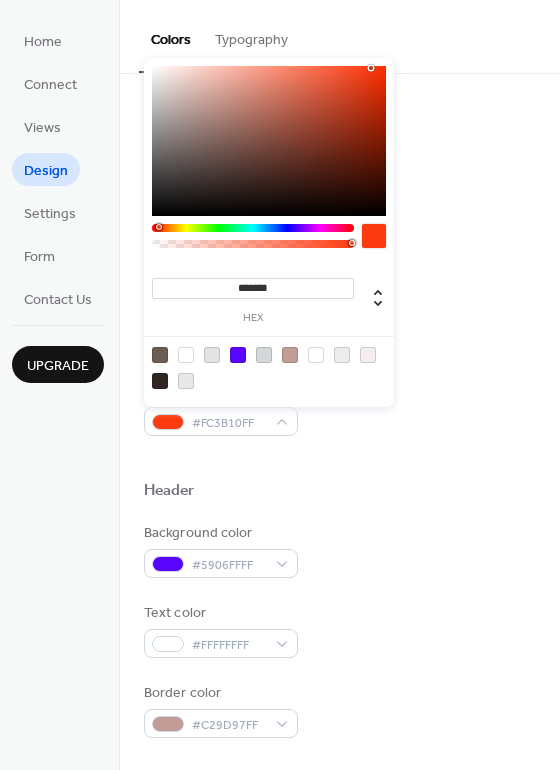 click at bounding box center (269, 141) 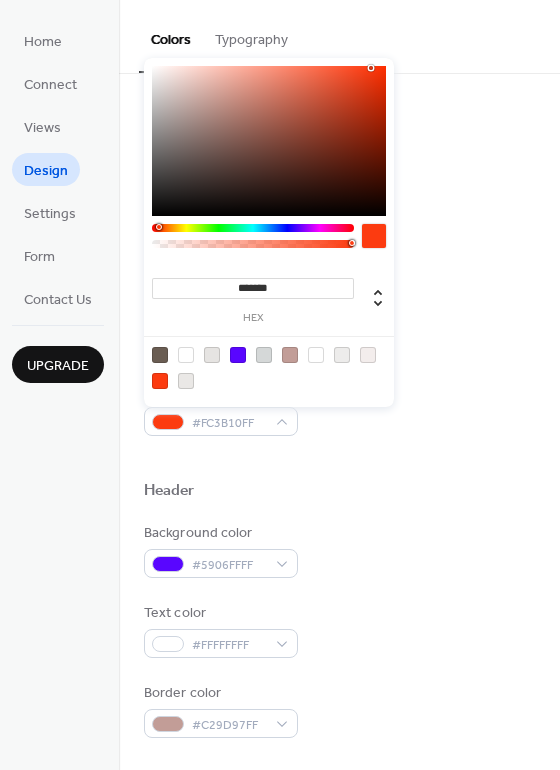 click at bounding box center [371, 68] 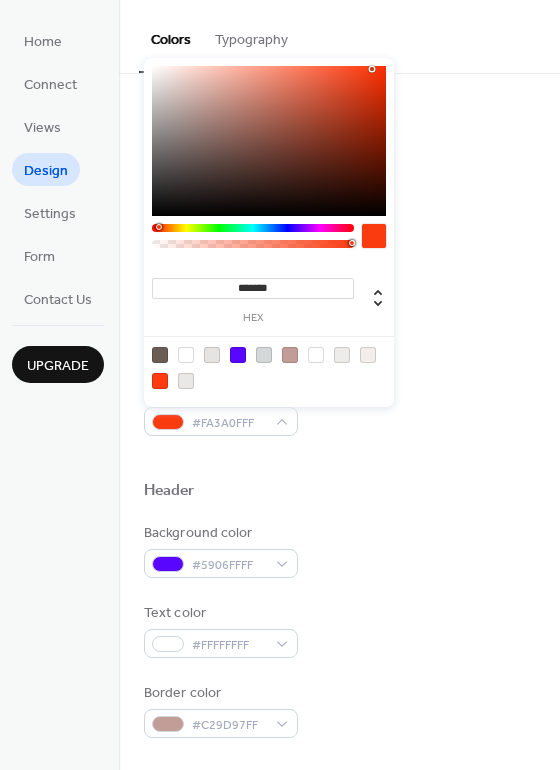 click at bounding box center (372, 69) 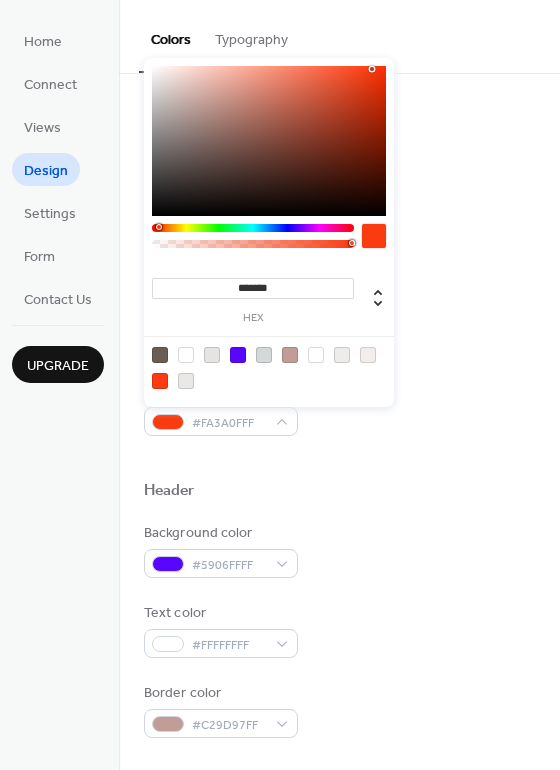 click at bounding box center (269, 141) 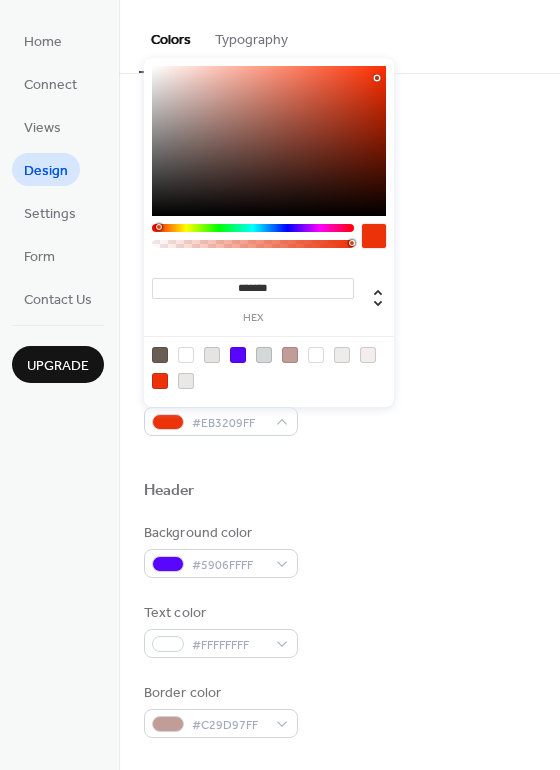 click at bounding box center (377, 78) 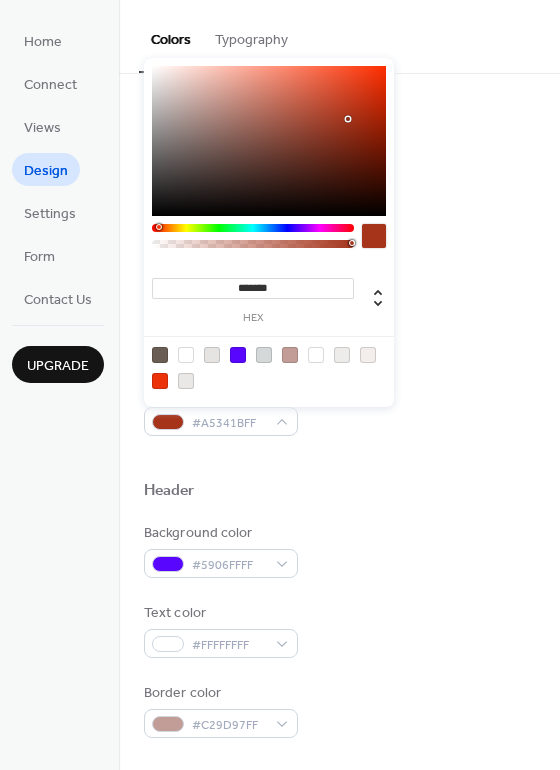 click at bounding box center (269, 141) 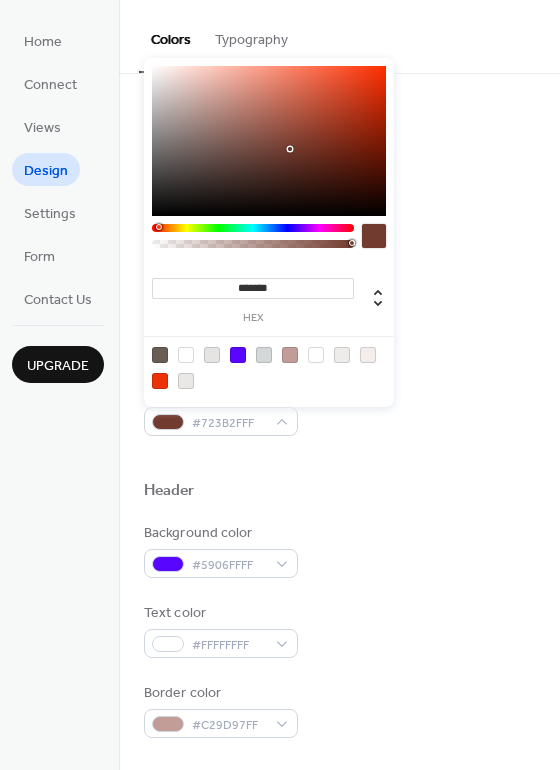 click at bounding box center (269, 141) 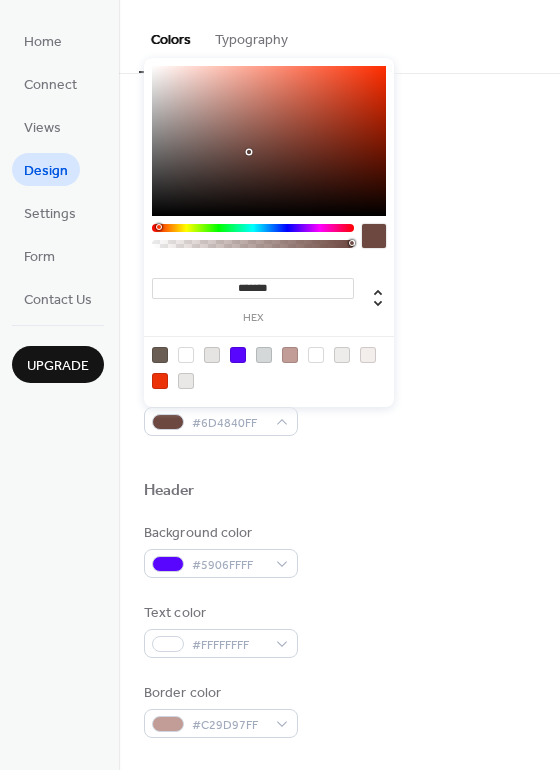 drag, startPoint x: 248, startPoint y: 152, endPoint x: 209, endPoint y: 154, distance: 39.051247 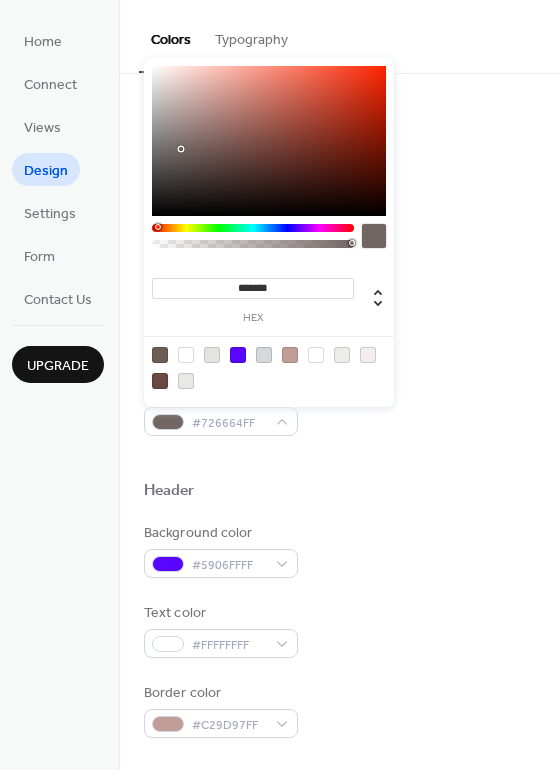 click at bounding box center [269, 141] 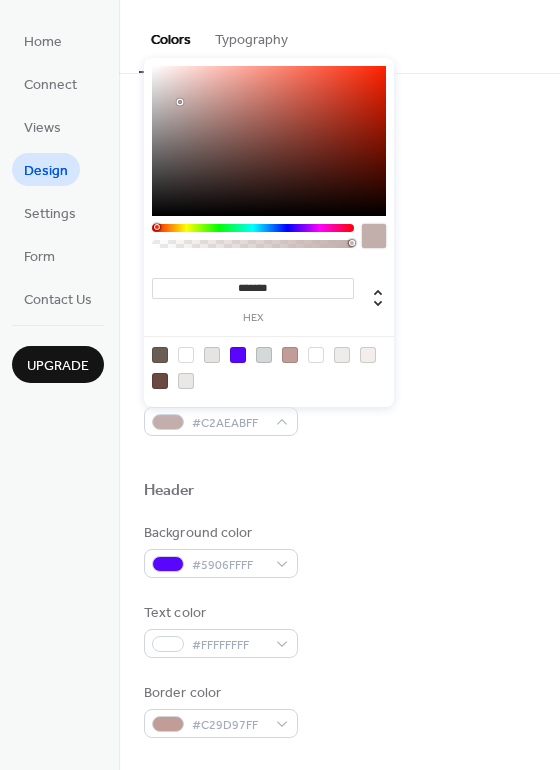 click at bounding box center (269, 141) 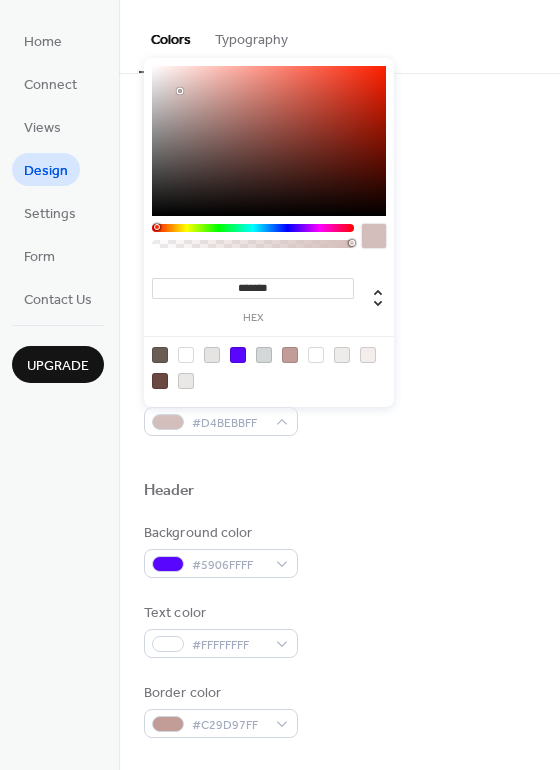 drag, startPoint x: 180, startPoint y: 91, endPoint x: 231, endPoint y: 91, distance: 51 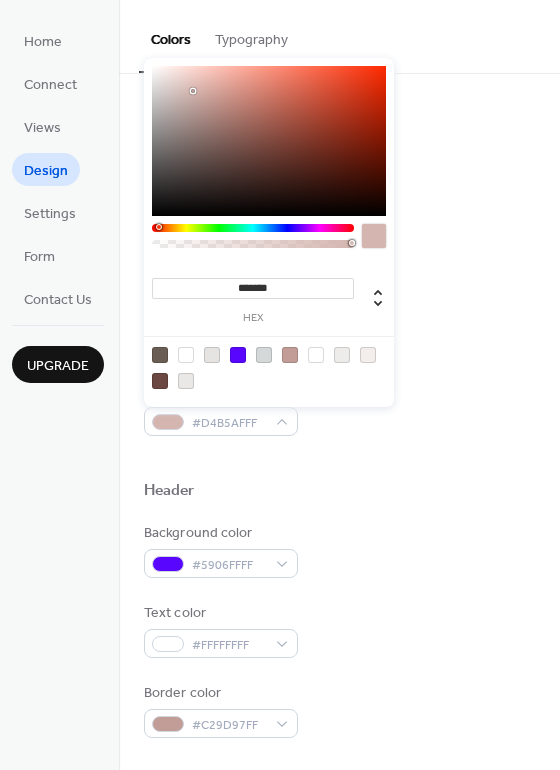 drag, startPoint x: 291, startPoint y: 91, endPoint x: 317, endPoint y: 98, distance: 26.925823 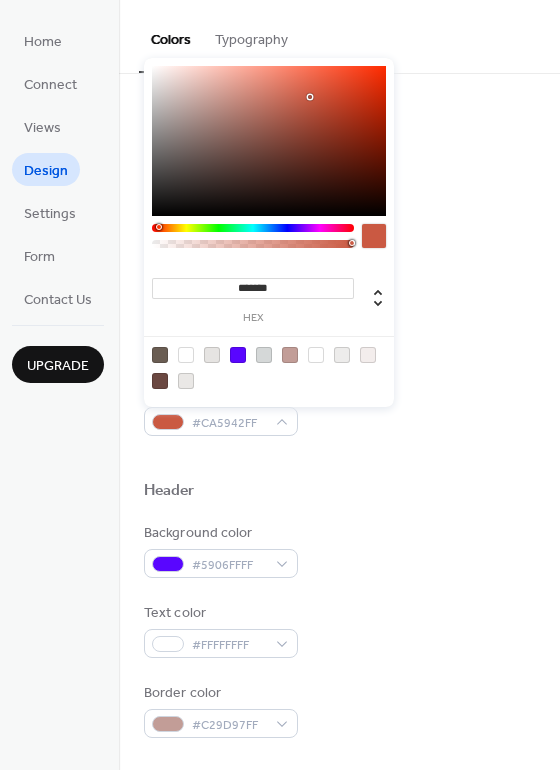 click at bounding box center [269, 141] 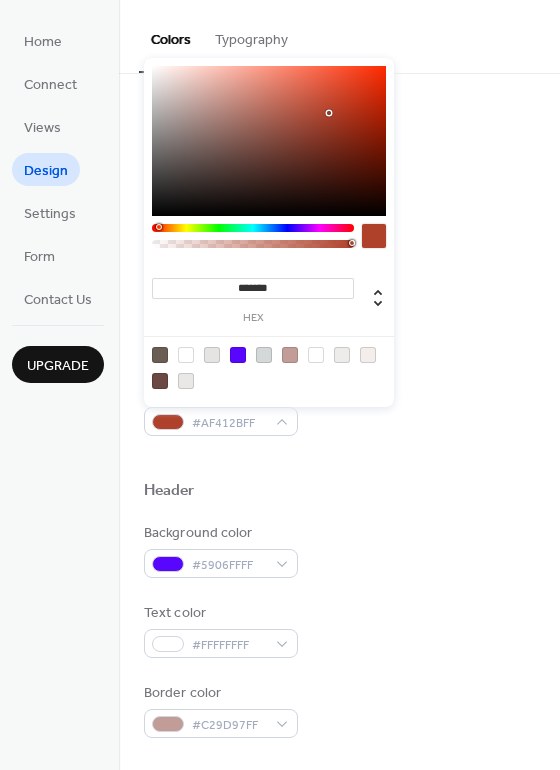 drag, startPoint x: 329, startPoint y: 113, endPoint x: 340, endPoint y: 94, distance: 21.954498 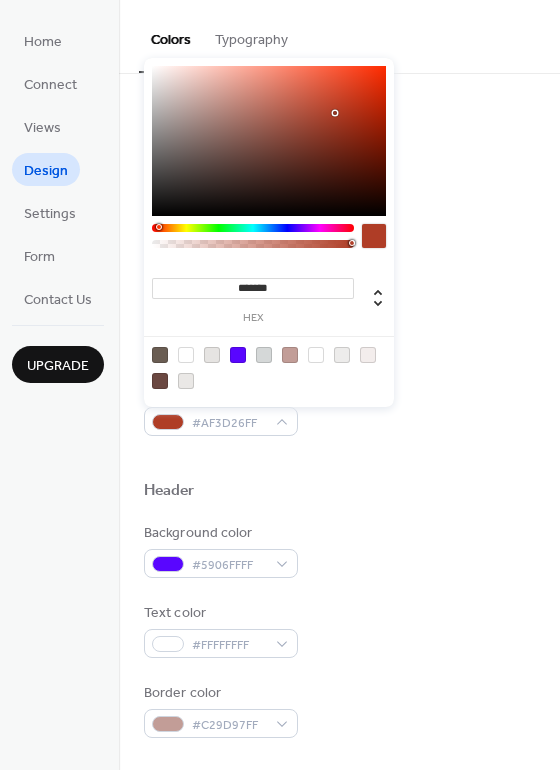 click at bounding box center (269, 141) 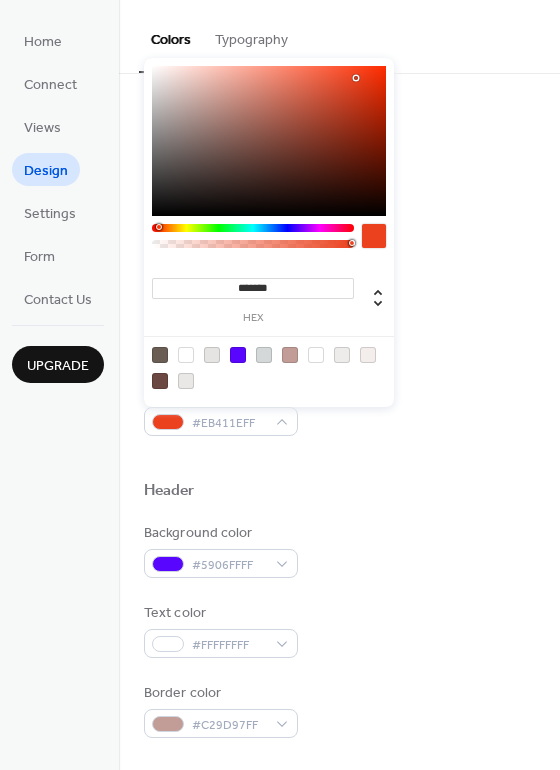 click at bounding box center [269, 141] 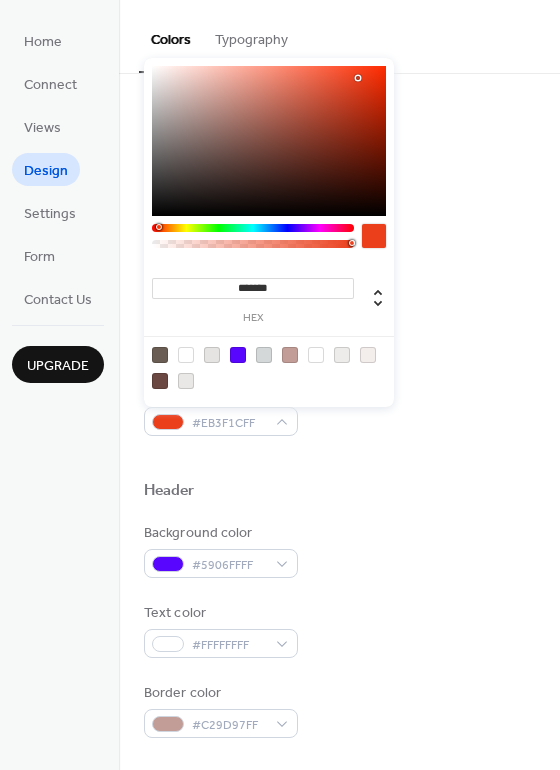type on "*******" 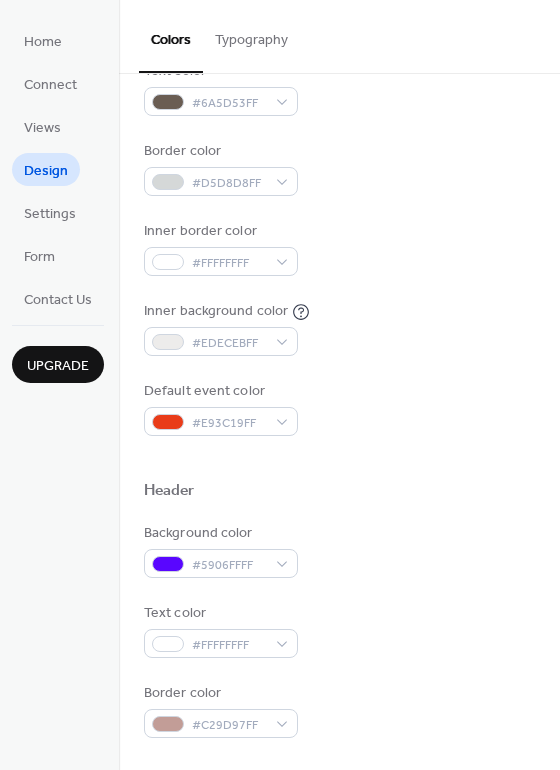 click at bounding box center [339, 458] 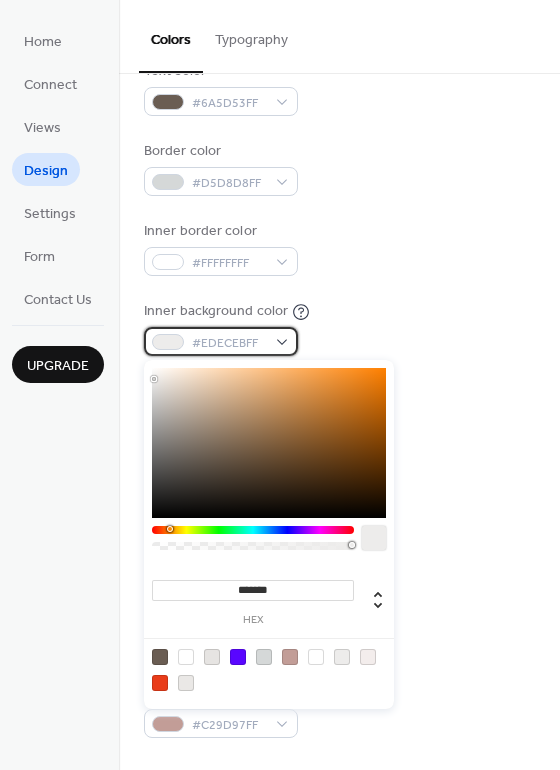 click on "#EDECEBFF" at bounding box center (221, 341) 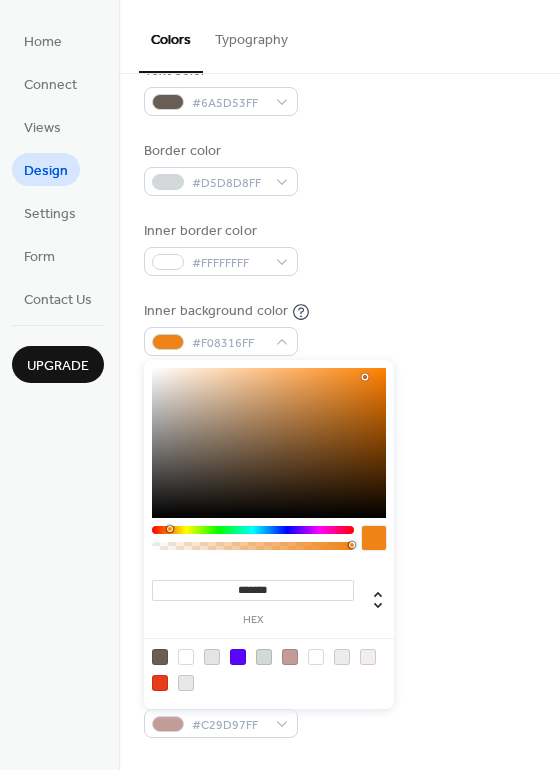 click at bounding box center [269, 443] 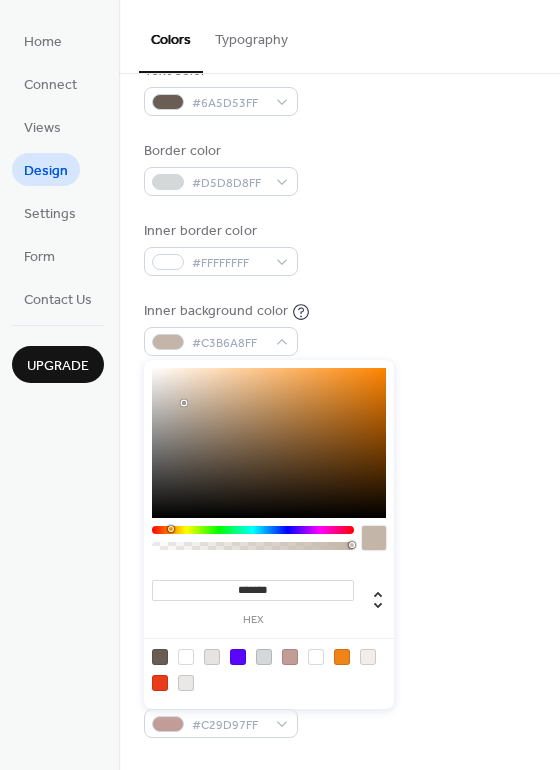click at bounding box center [269, 443] 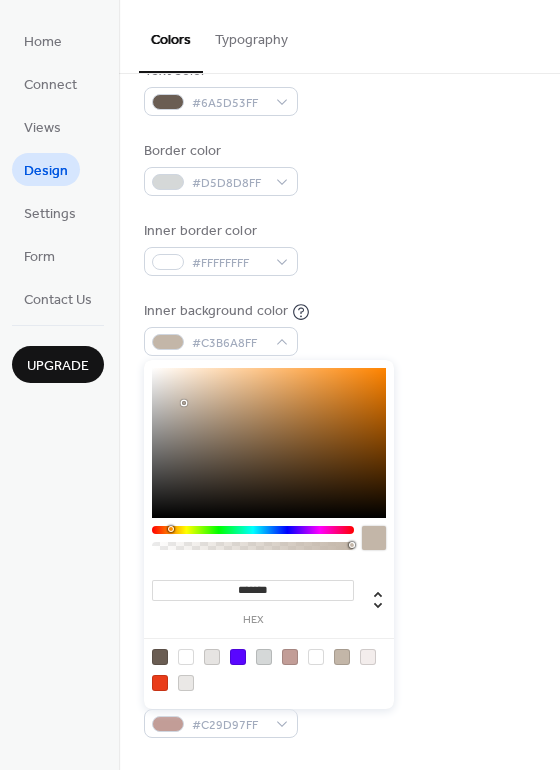 click at bounding box center [269, 443] 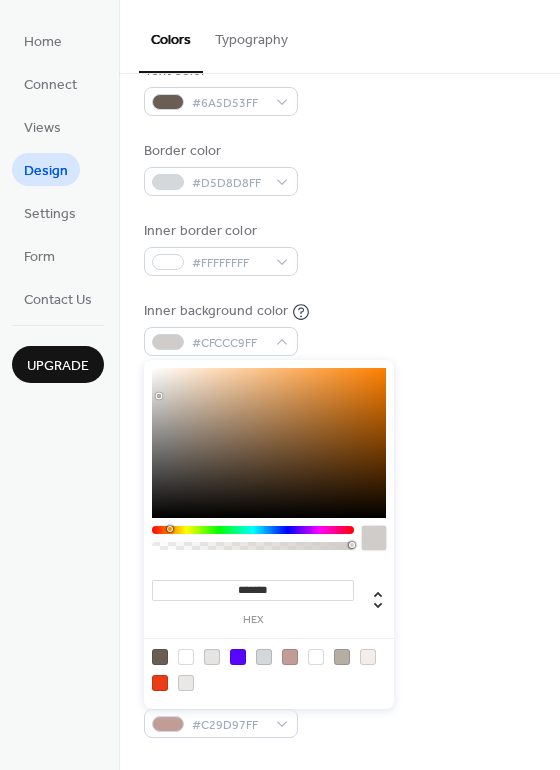 type on "*******" 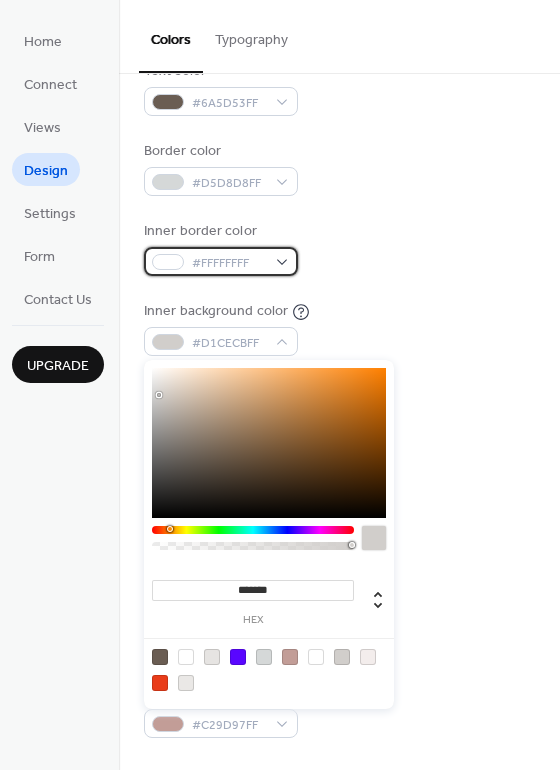 click on "#FFFFFFFF" at bounding box center [221, 261] 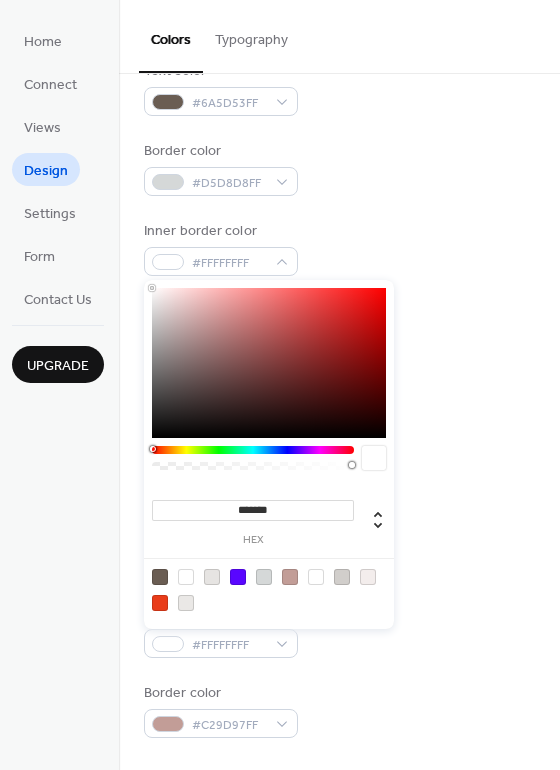 click at bounding box center (269, 363) 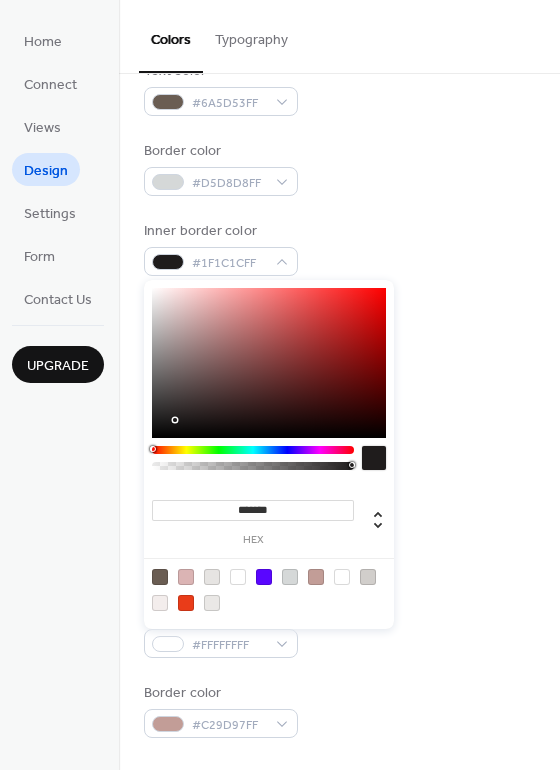 click at bounding box center (269, 363) 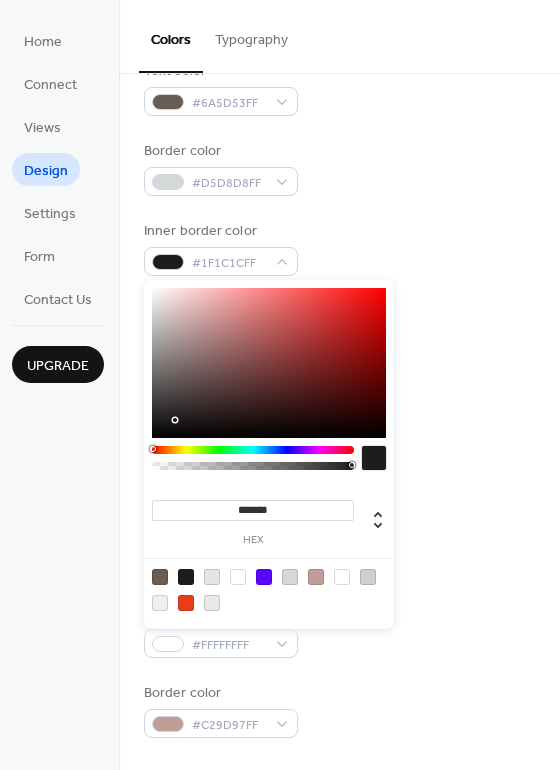 click at bounding box center [269, 363] 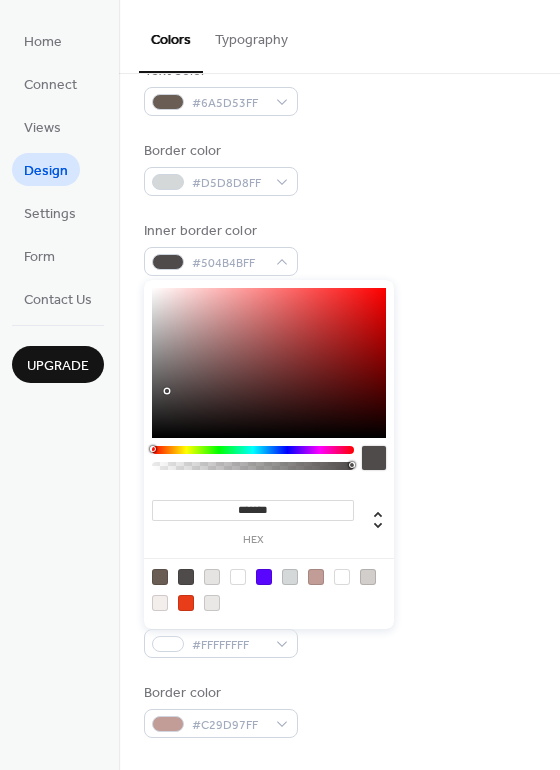 type on "*******" 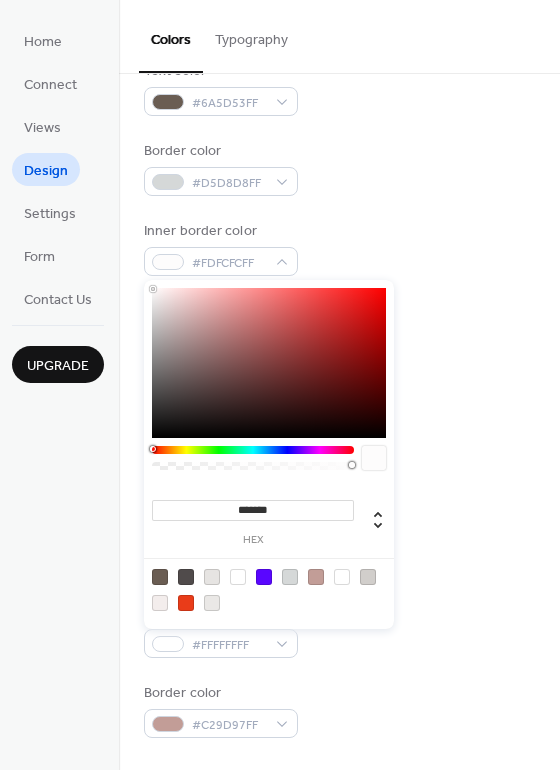 click at bounding box center [269, 363] 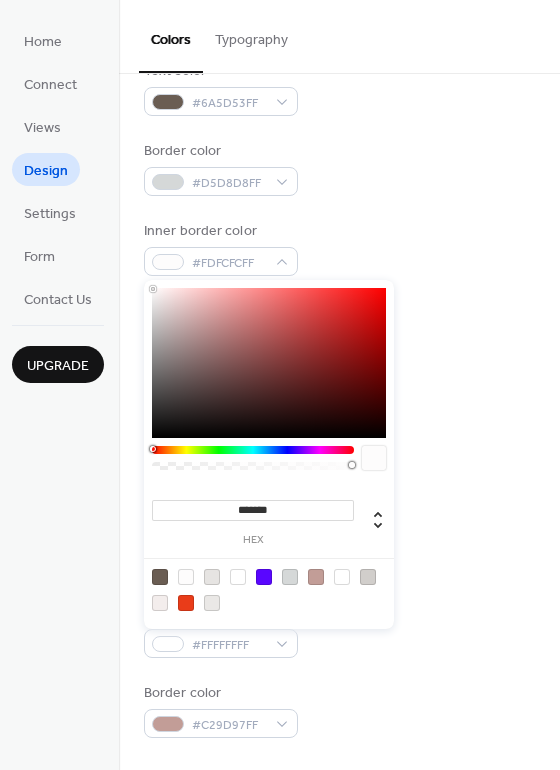 click on "Background color #F3EDECFF Text color #6A5D53FF Border color #D5D8D8FF Inner border color #FDFCFCFF Inner background color #D1CECBFF Default event color #E93C19FF" at bounding box center [339, 208] 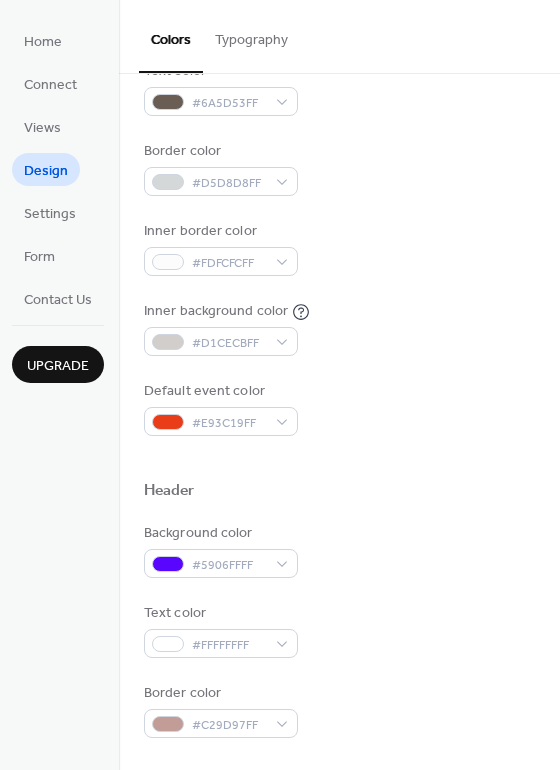 scroll, scrollTop: 600, scrollLeft: 0, axis: vertical 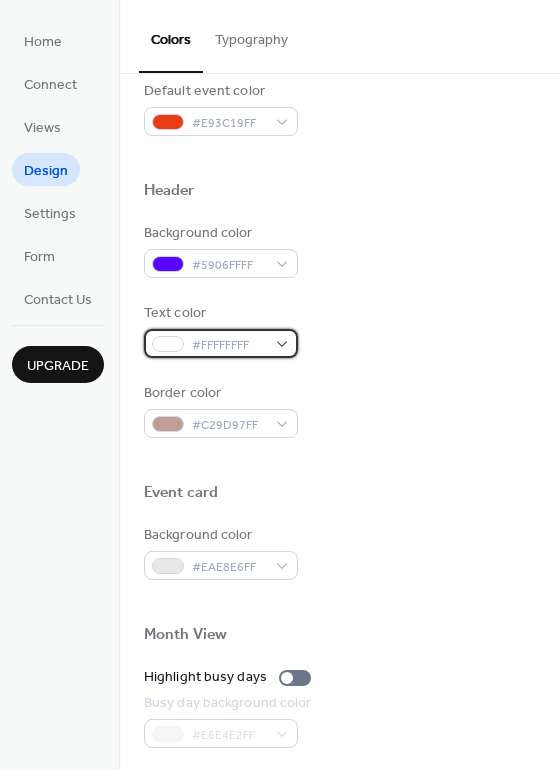 click on "#FFFFFFFF" at bounding box center [221, 343] 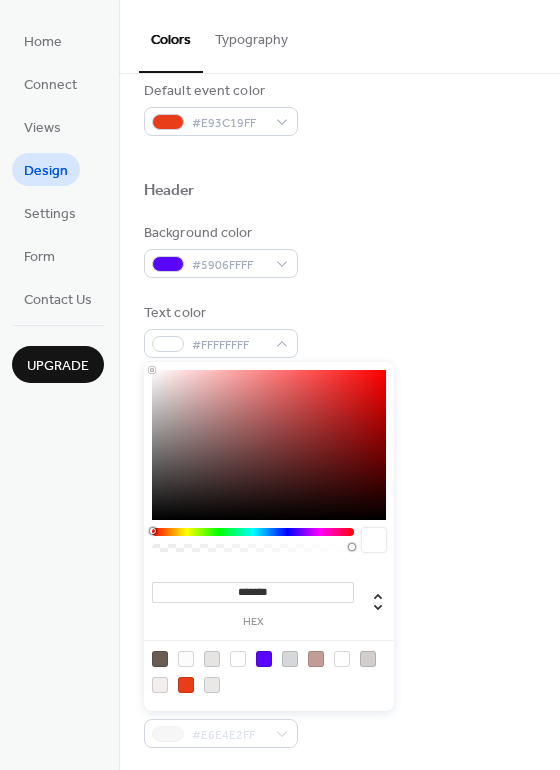 type on "*******" 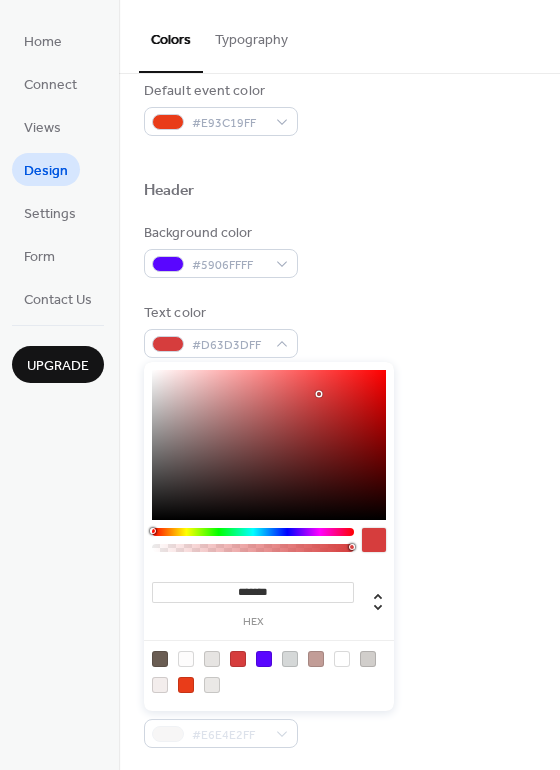 click on "Text color #D63D3DFF" at bounding box center [339, 330] 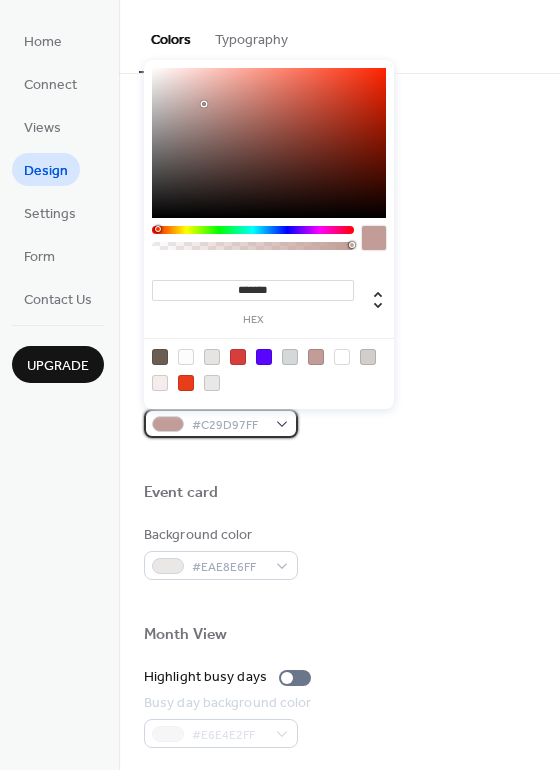 click on "#C29D97FF" at bounding box center (221, 423) 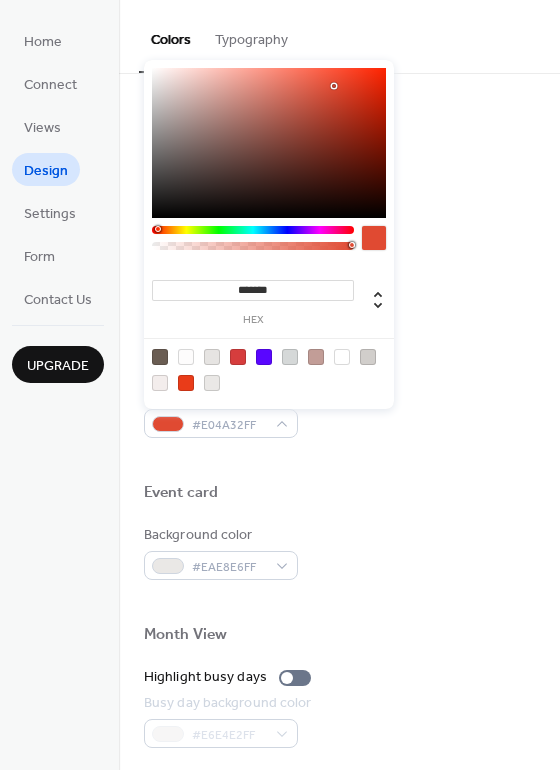 click at bounding box center [269, 143] 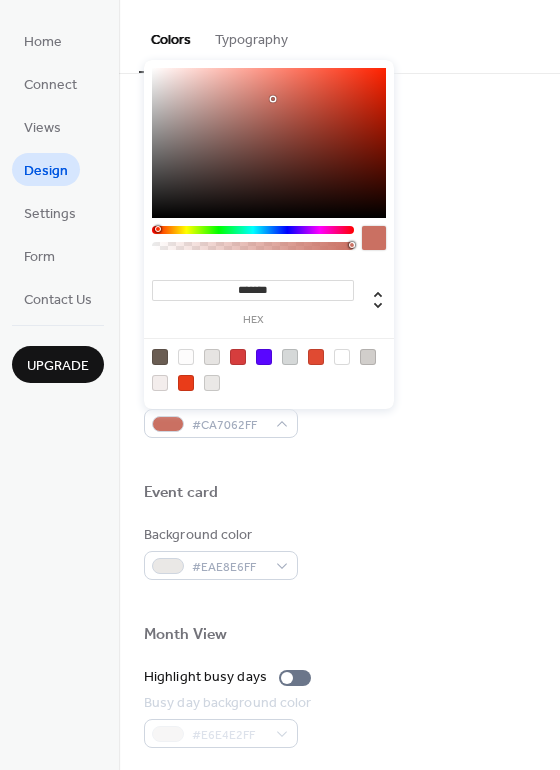 click at bounding box center [269, 143] 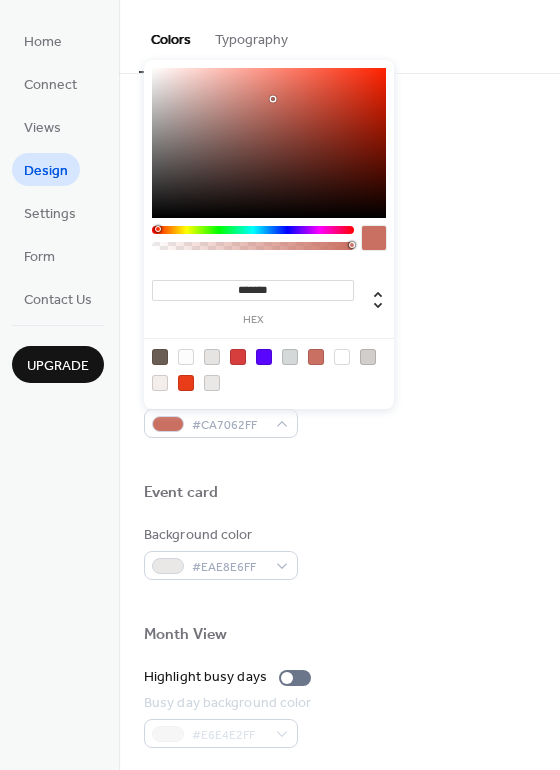 click at bounding box center (269, 143) 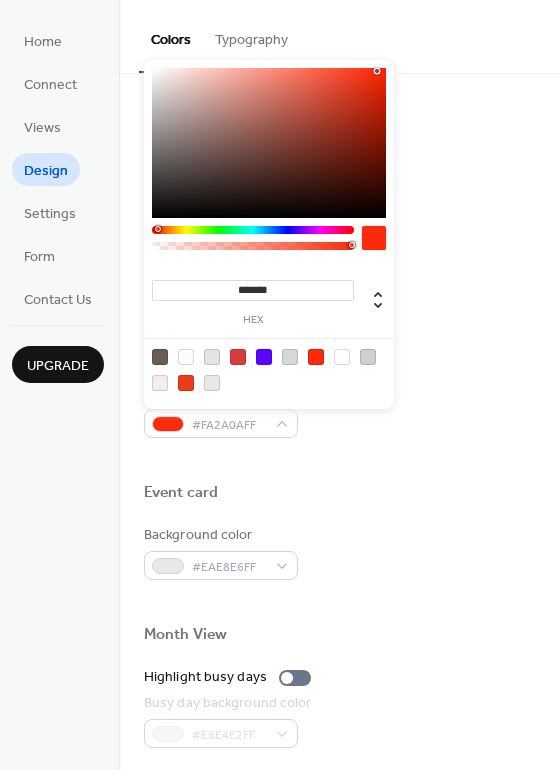 click at bounding box center [269, 143] 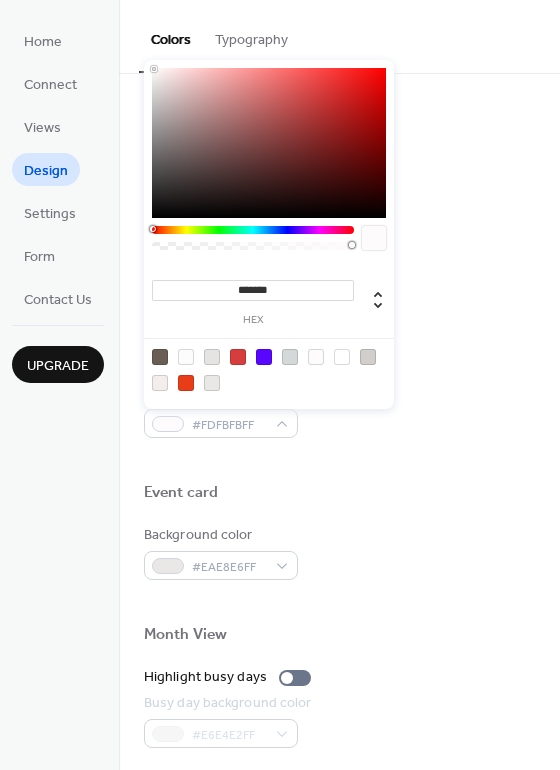 type on "*******" 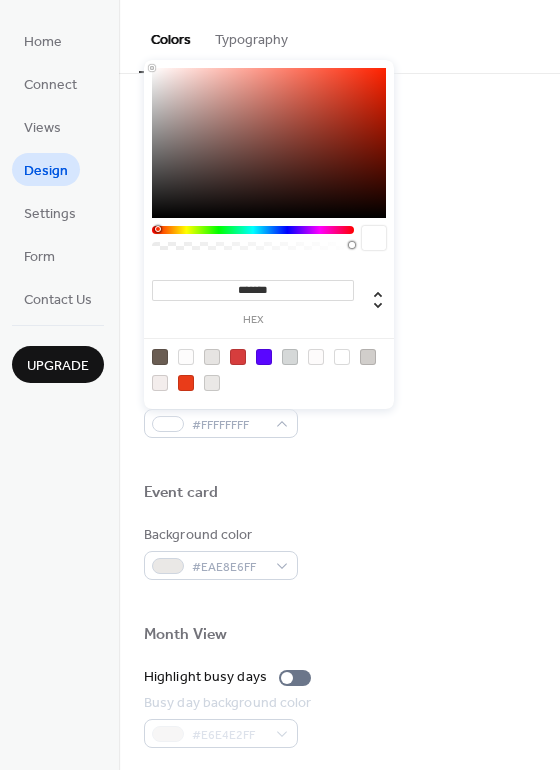 click at bounding box center [152, 68] 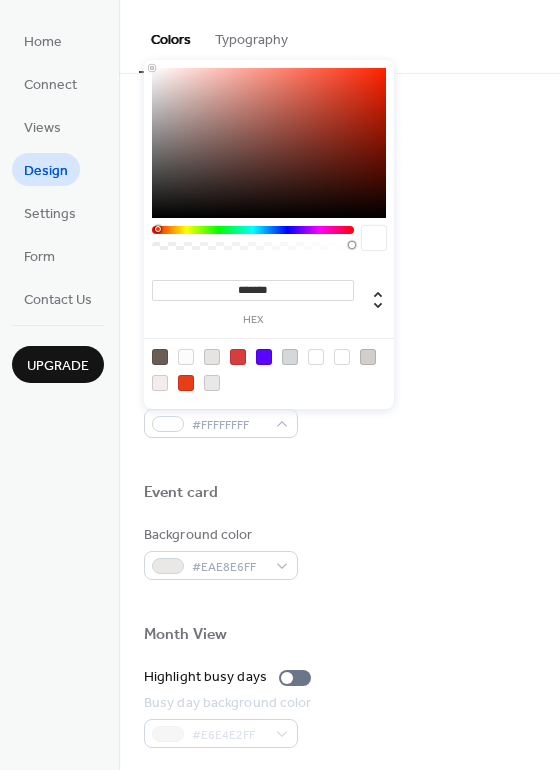 click at bounding box center (374, 238) 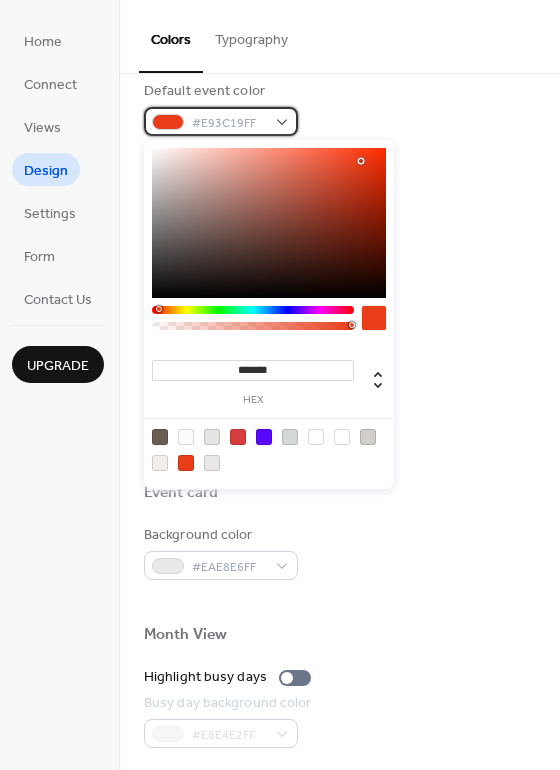 click on "#E93C19FF" at bounding box center [221, 121] 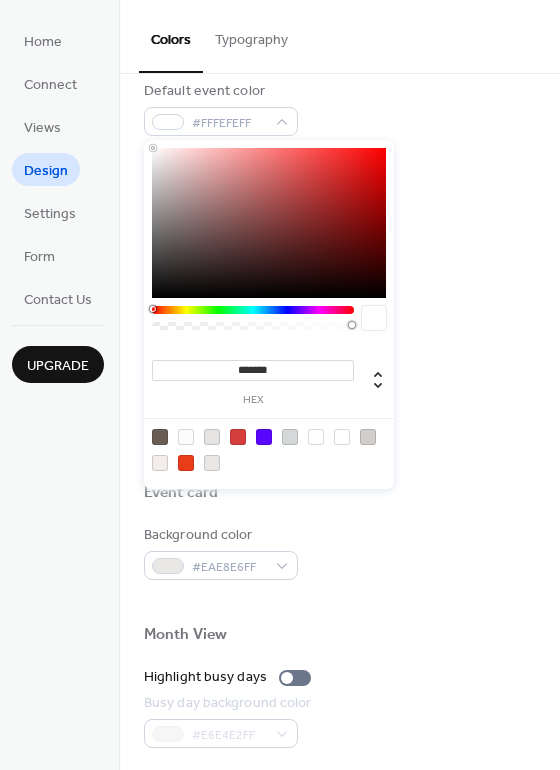click at bounding box center (269, 223) 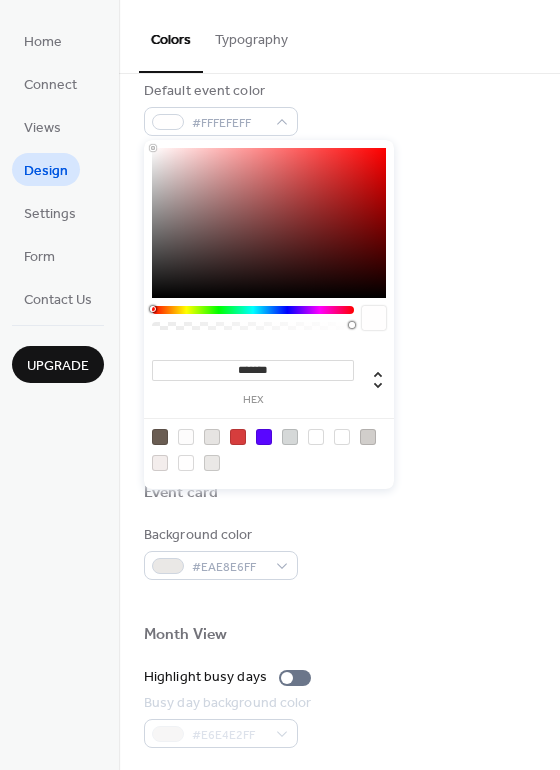 click at bounding box center (374, 318) 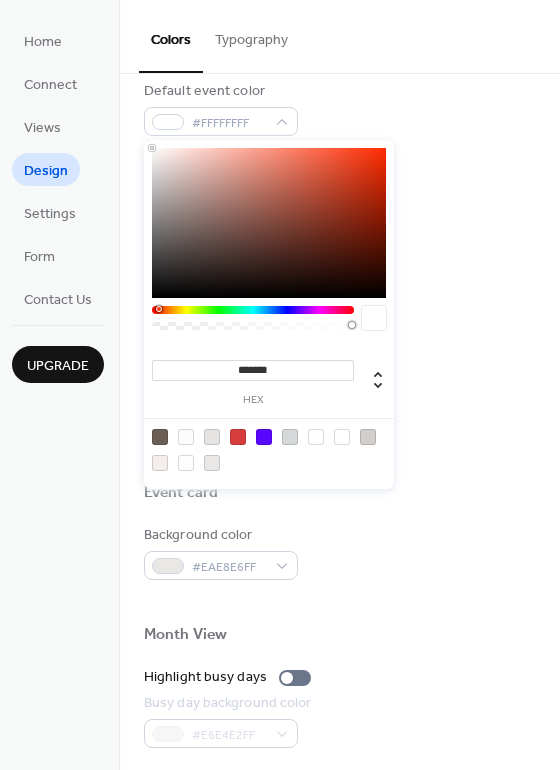 click at bounding box center (316, 437) 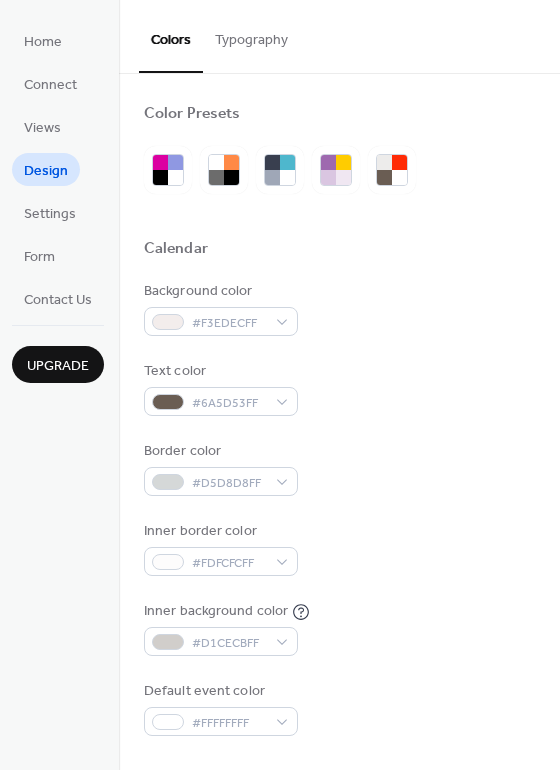 scroll, scrollTop: 600, scrollLeft: 0, axis: vertical 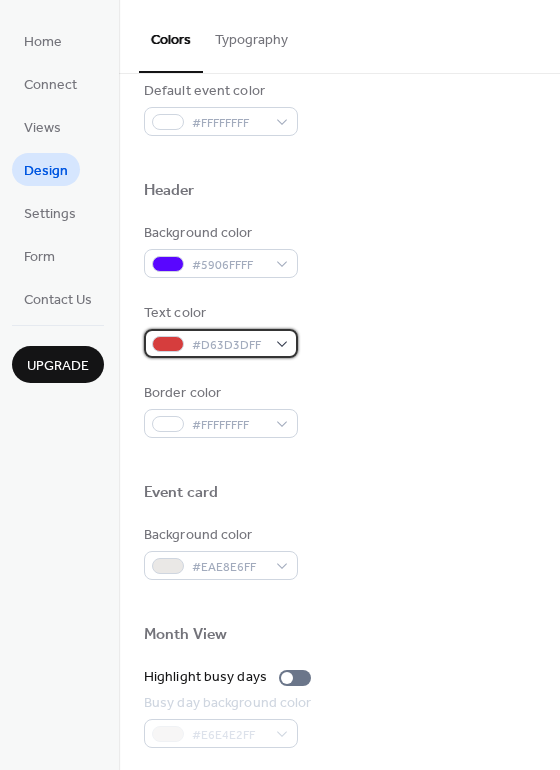 click on "#D63D3DFF" at bounding box center (221, 343) 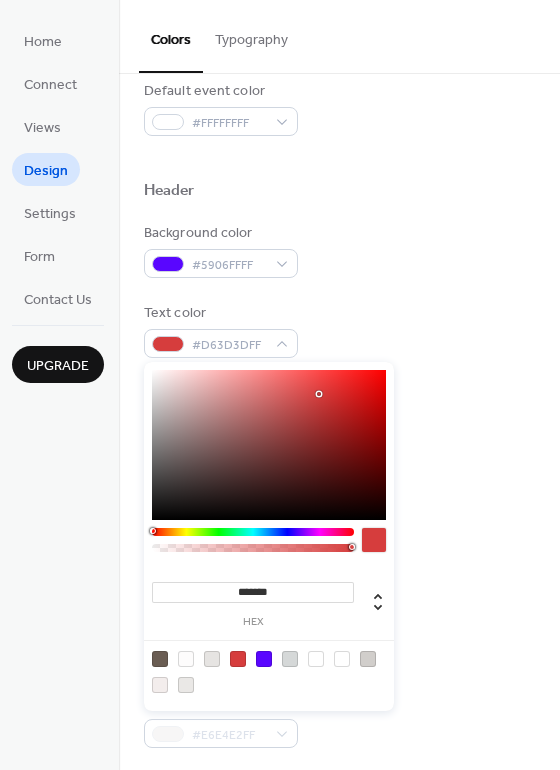 click on "******* hex" at bounding box center (269, 536) 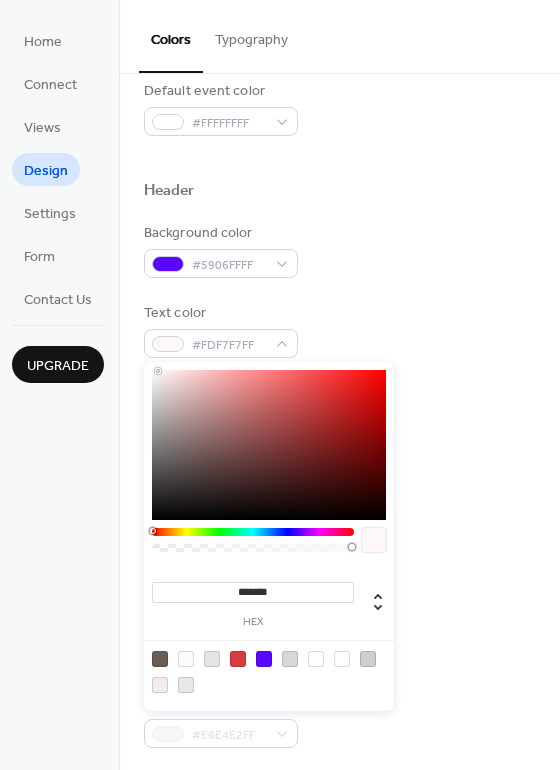 click at bounding box center [269, 445] 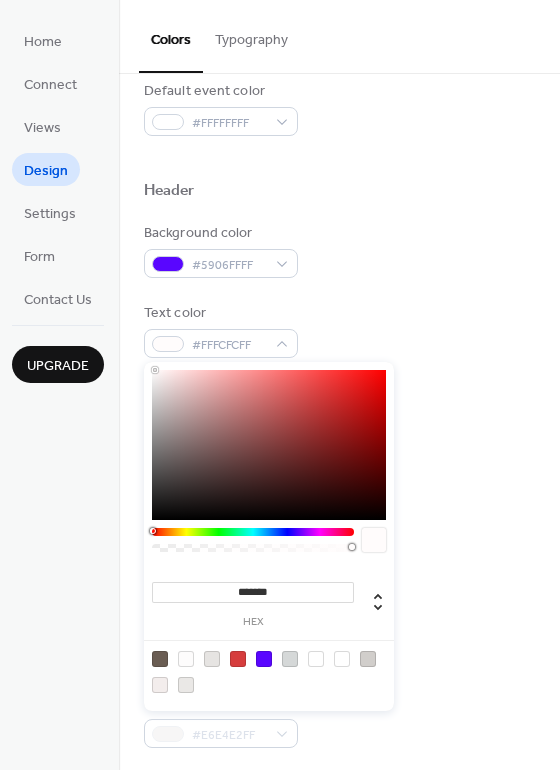 type on "*******" 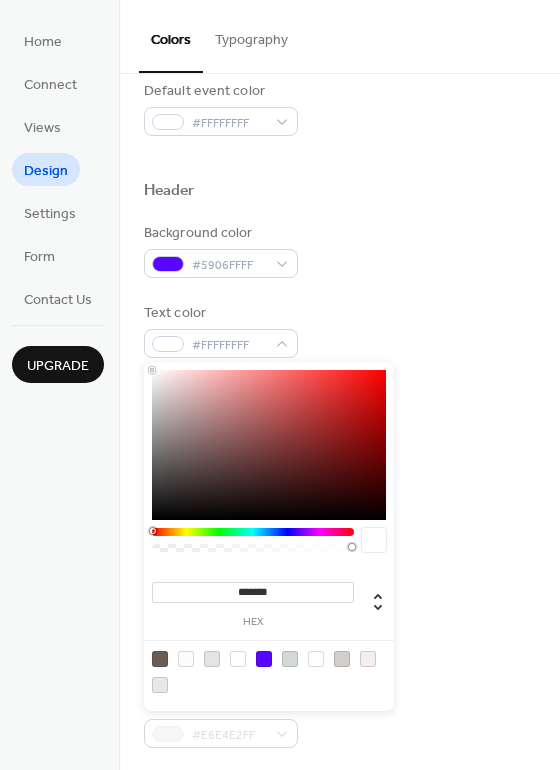 click on "Background color #5906FFFF Text color #FFFFFFFF Border color #FFFFFFFF" at bounding box center [339, 330] 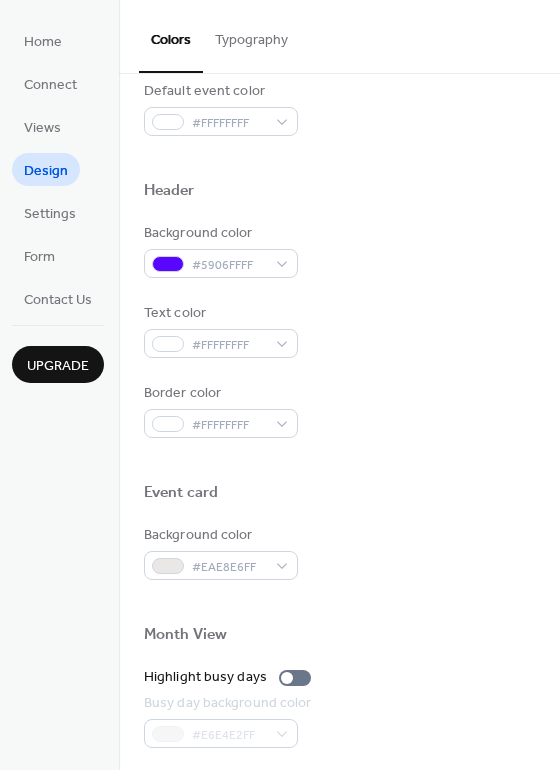 scroll, scrollTop: 300, scrollLeft: 0, axis: vertical 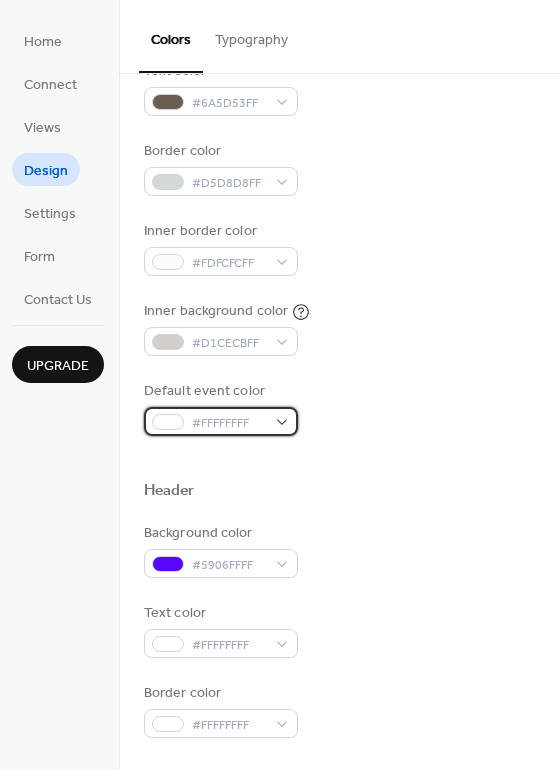 click on "#FFFFFFFF" at bounding box center (221, 421) 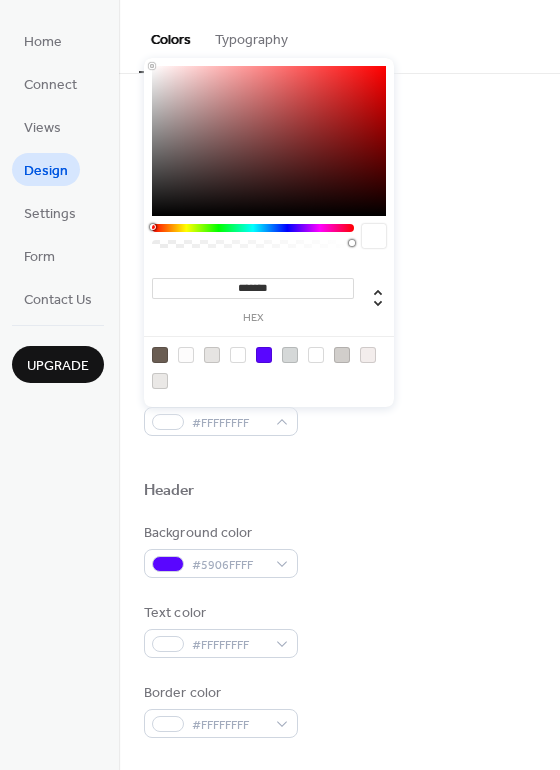 click at bounding box center [339, 458] 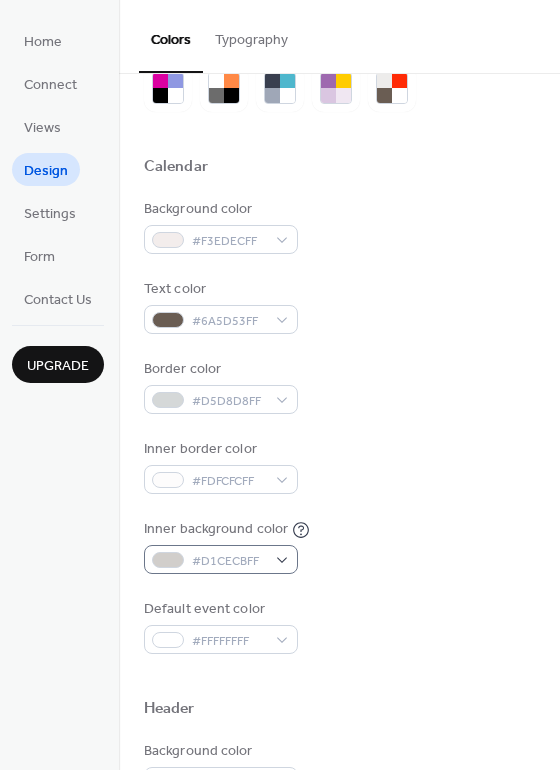 scroll, scrollTop: 0, scrollLeft: 0, axis: both 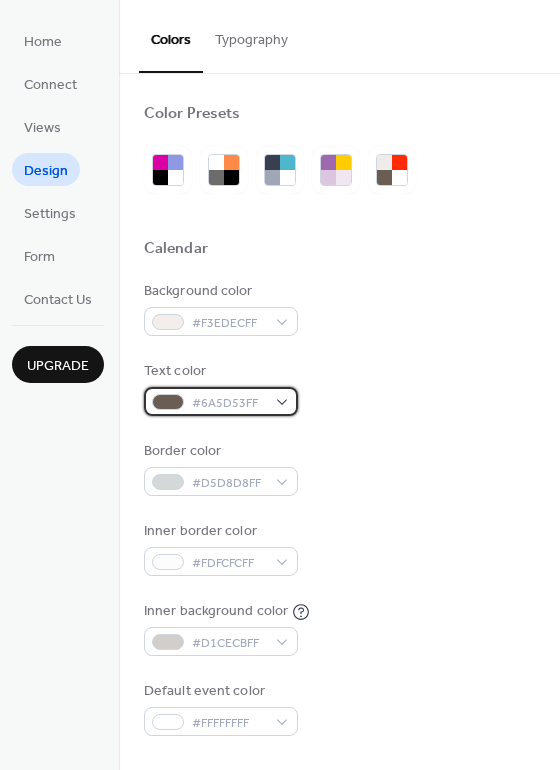 click on "#6A5D53FF" at bounding box center (221, 401) 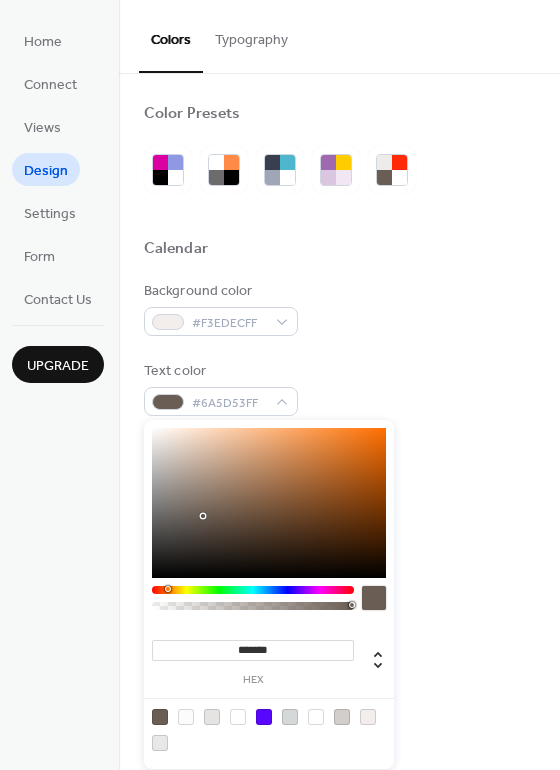 click on "******* hex" at bounding box center (269, 594) 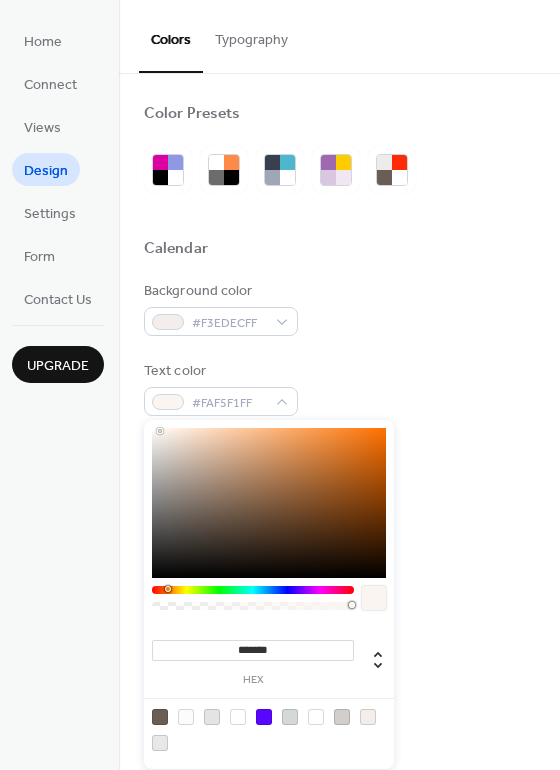 click at bounding box center (269, 503) 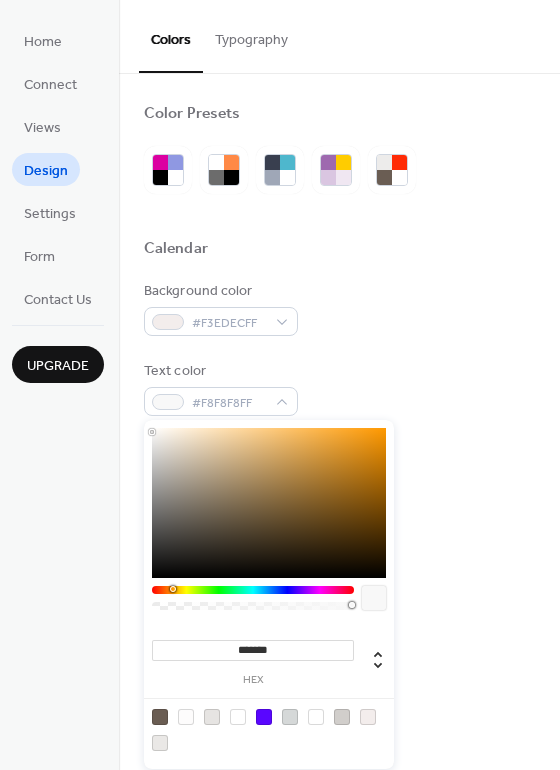 drag, startPoint x: 158, startPoint y: 432, endPoint x: 179, endPoint y: 471, distance: 44.294468 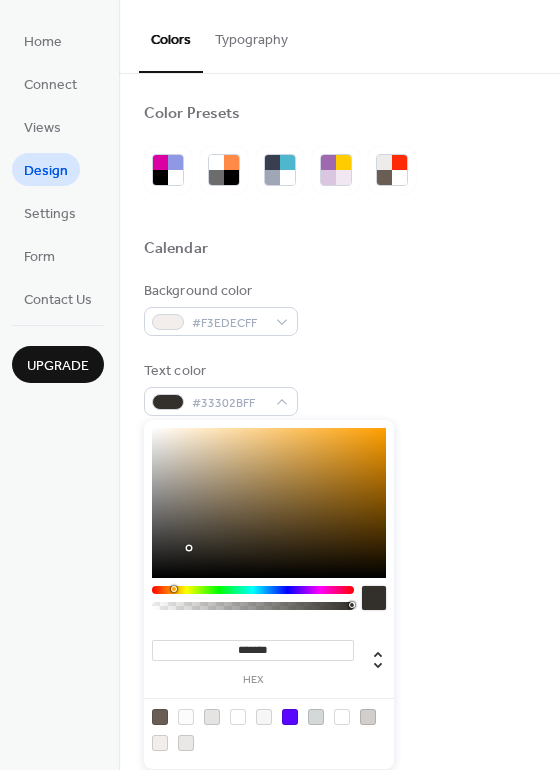 click at bounding box center (269, 503) 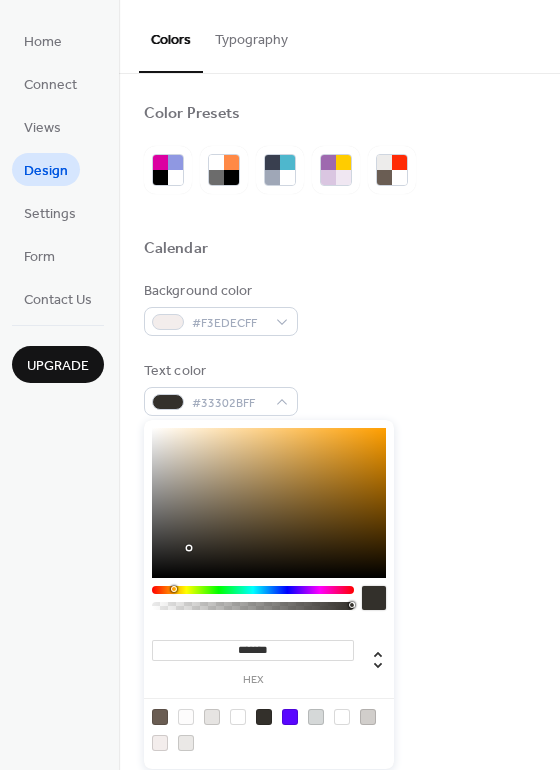 click at bounding box center [269, 503] 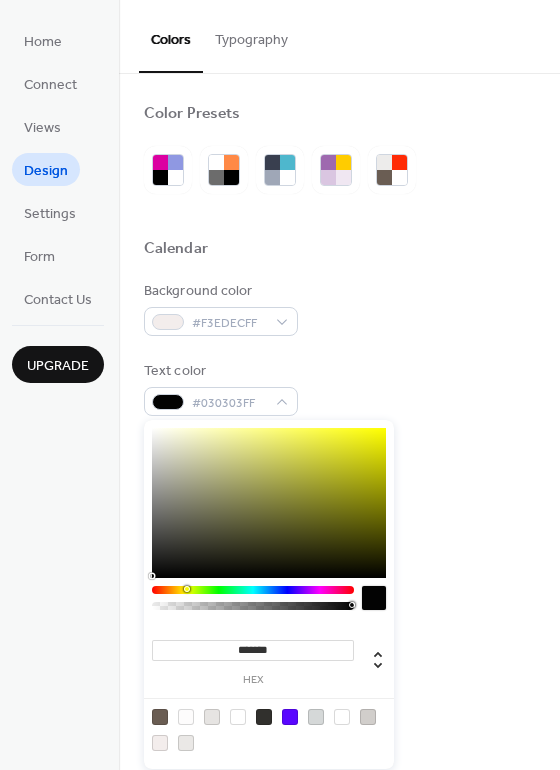 type on "*******" 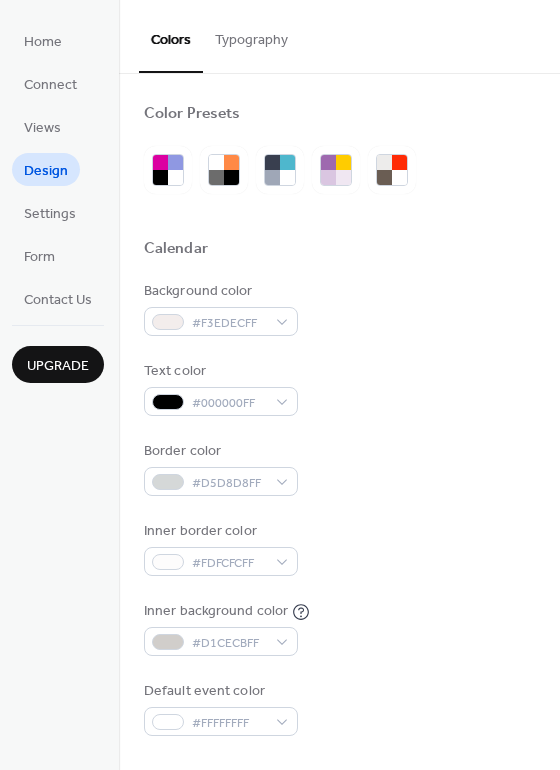 click on "Background color #F3EDECFF" at bounding box center [339, 308] 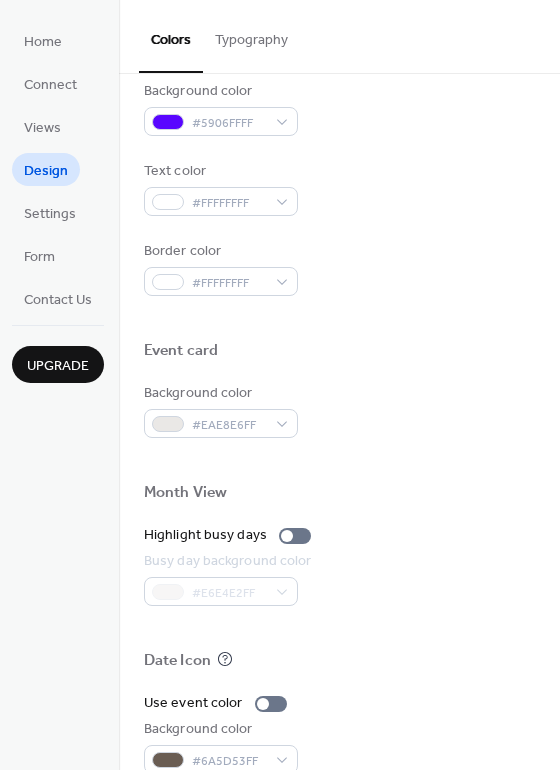 scroll, scrollTop: 856, scrollLeft: 0, axis: vertical 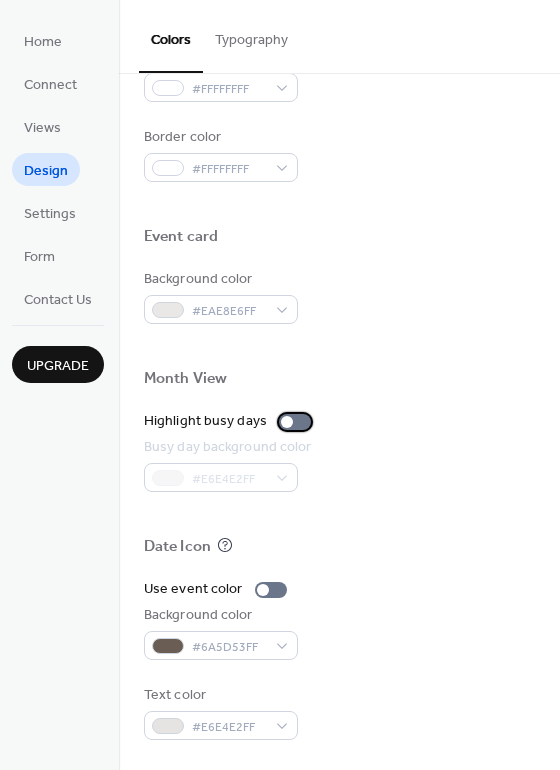 click at bounding box center [295, 422] 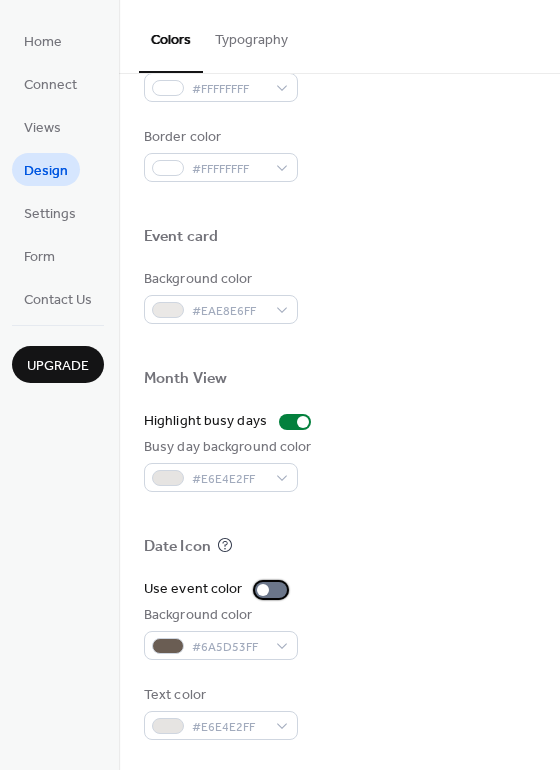 click at bounding box center (271, 590) 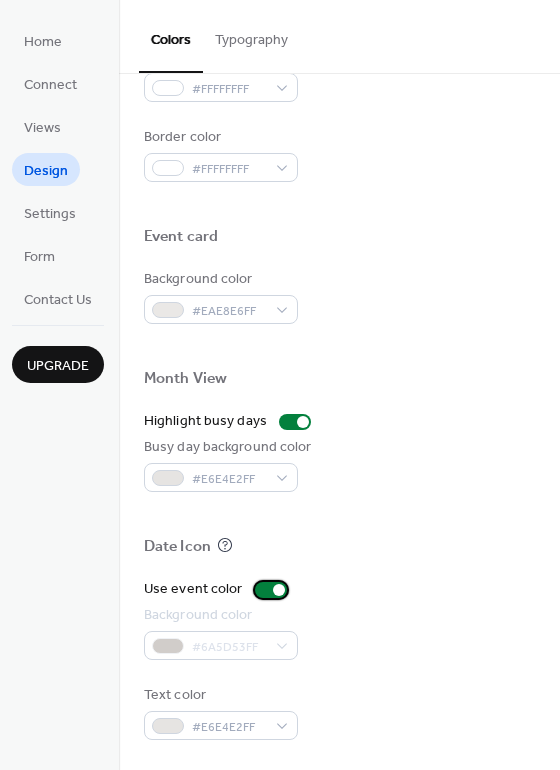 scroll, scrollTop: 556, scrollLeft: 0, axis: vertical 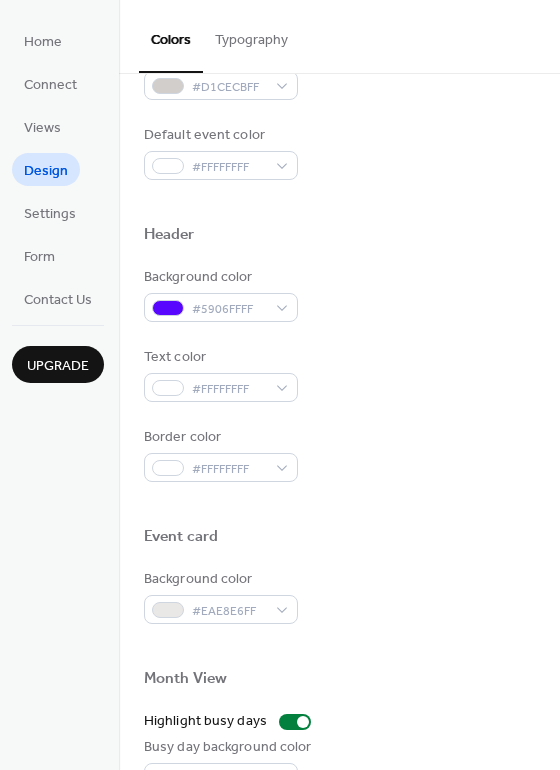click on "Month View" at bounding box center [339, 682] 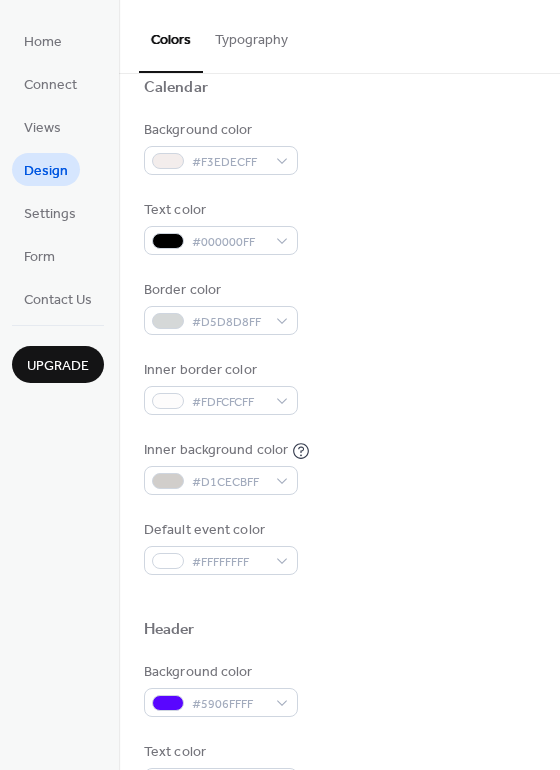 scroll, scrollTop: 0, scrollLeft: 0, axis: both 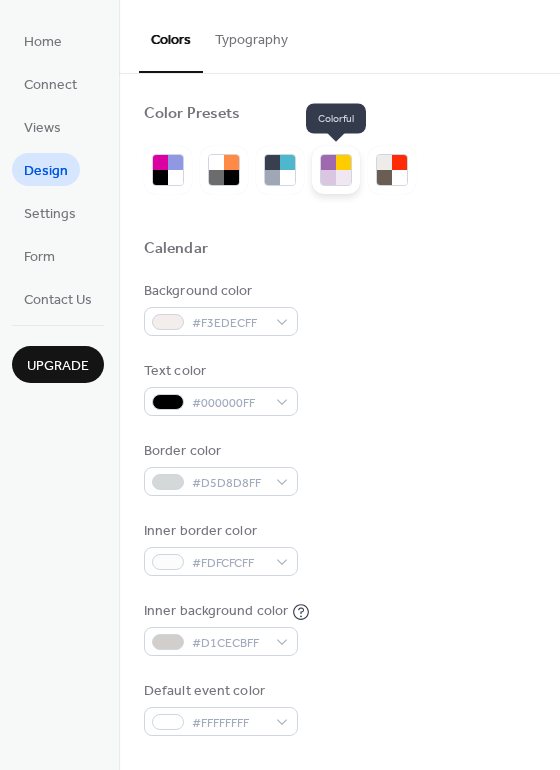 click at bounding box center (343, 162) 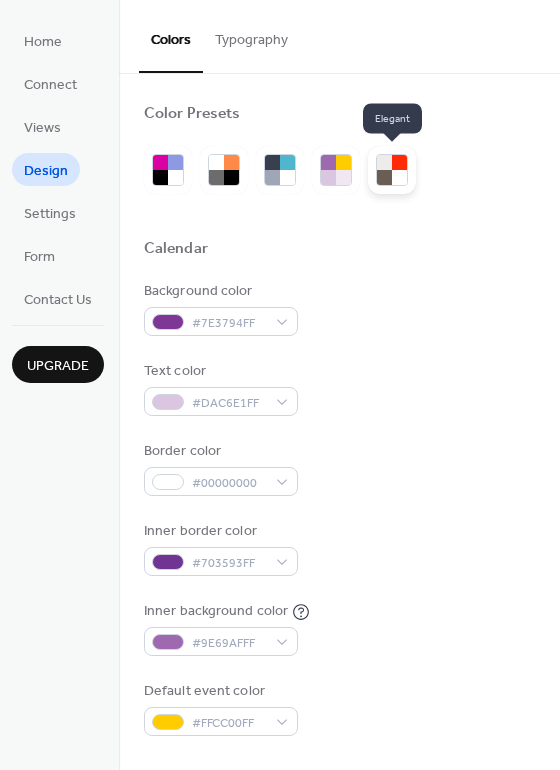 click at bounding box center [384, 162] 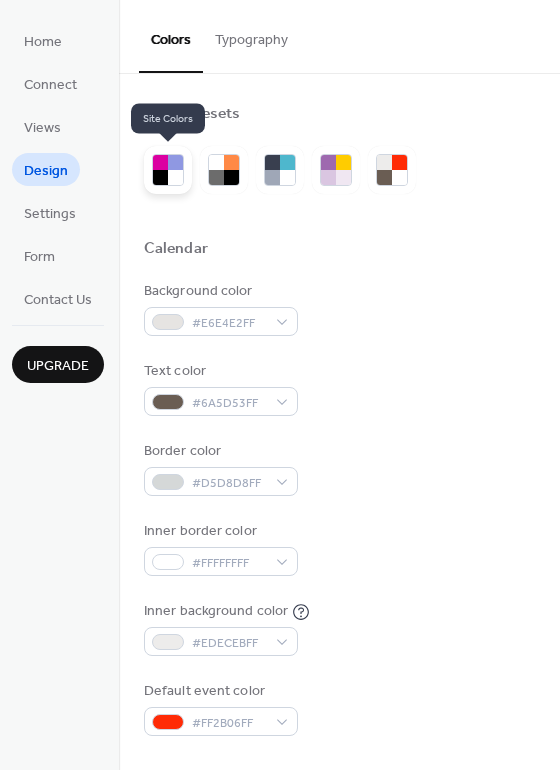 click at bounding box center [175, 162] 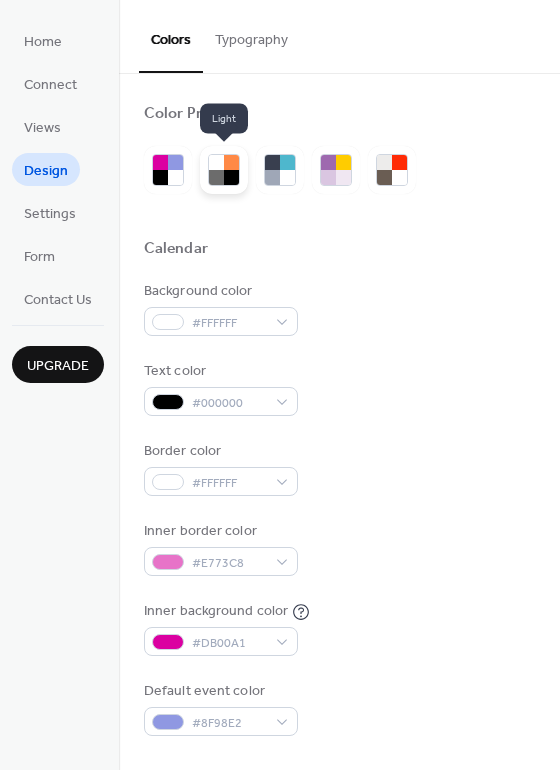 click at bounding box center (216, 162) 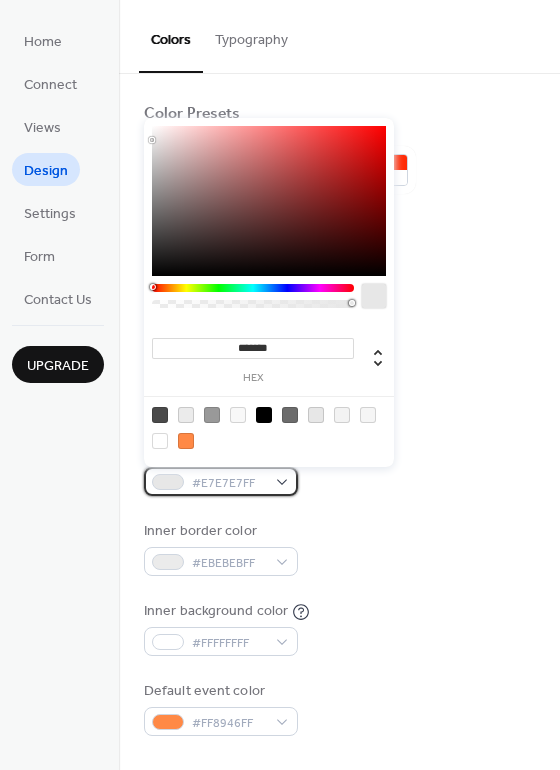 click on "#E7E7E7FF" at bounding box center [221, 481] 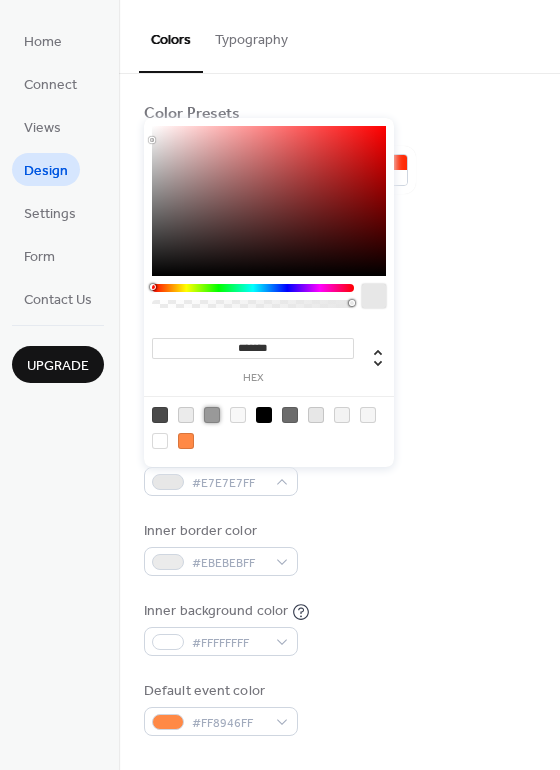 click at bounding box center [212, 415] 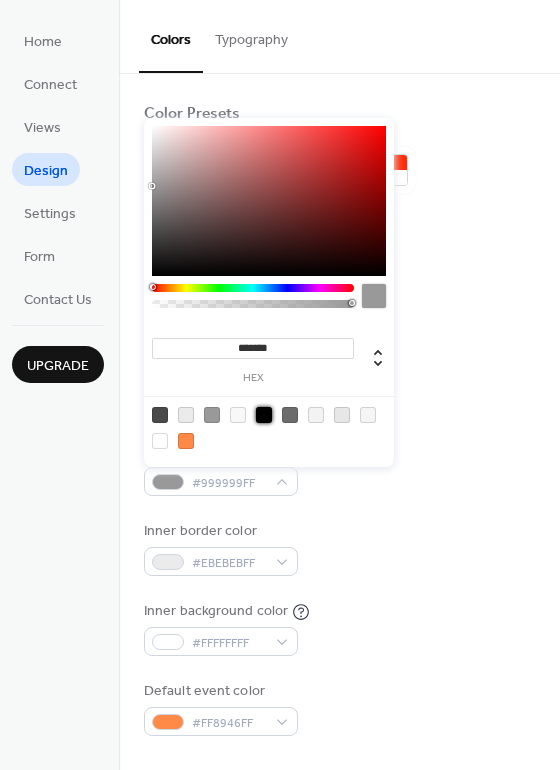 click at bounding box center [264, 415] 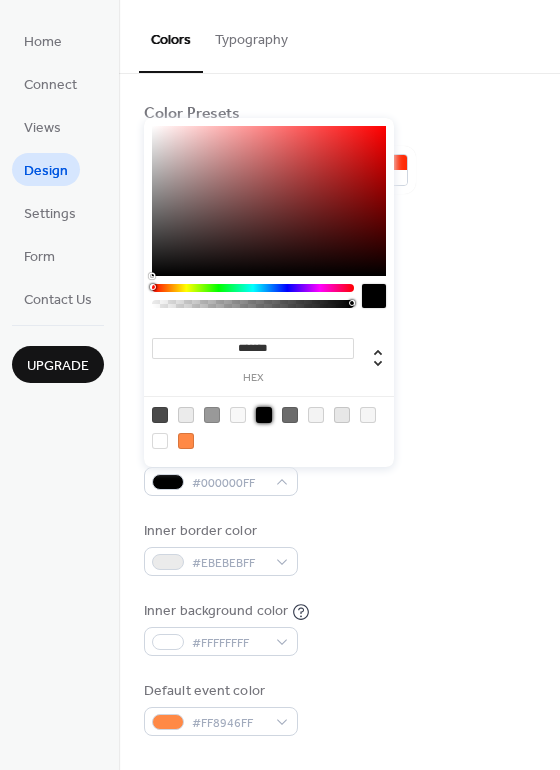 click at bounding box center [290, 415] 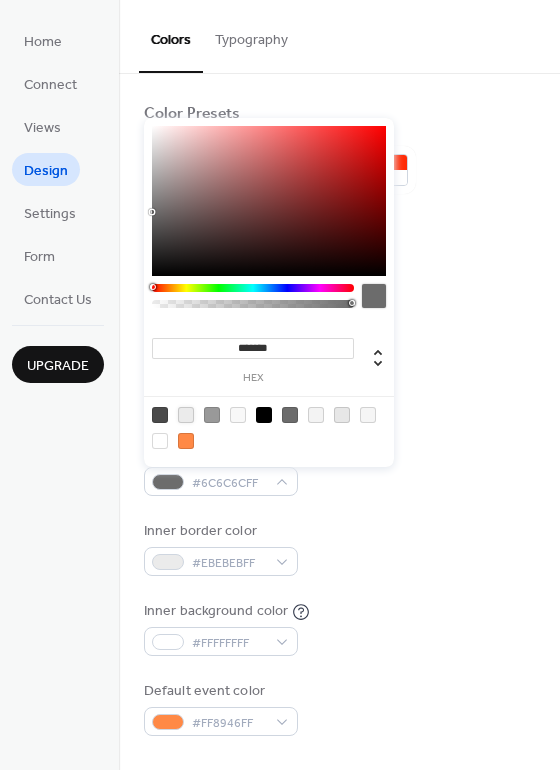 click at bounding box center (186, 415) 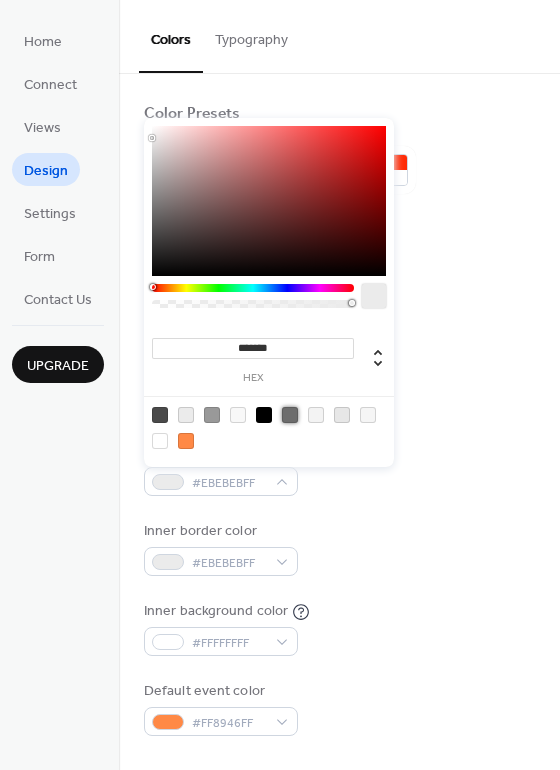click at bounding box center (290, 415) 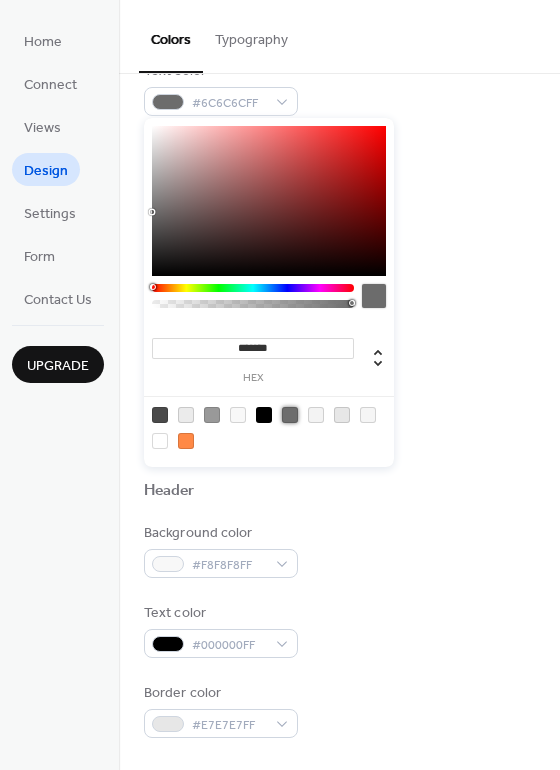 scroll, scrollTop: 600, scrollLeft: 0, axis: vertical 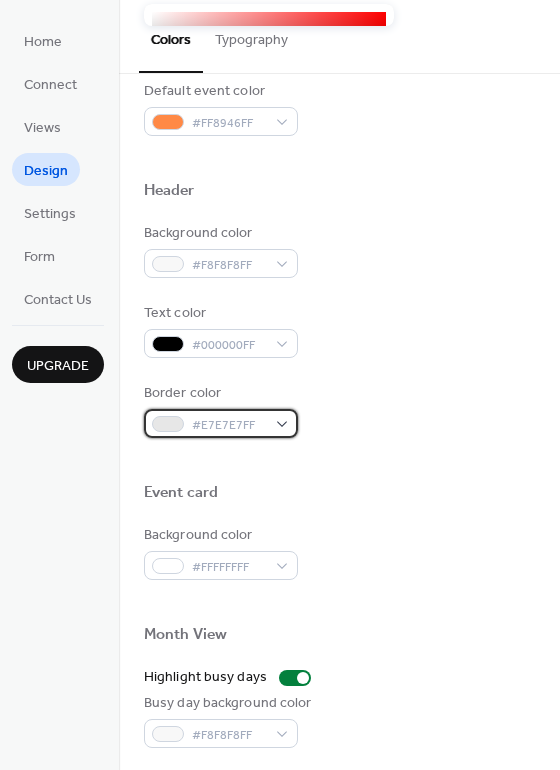 click on "#E7E7E7FF" at bounding box center (221, 423) 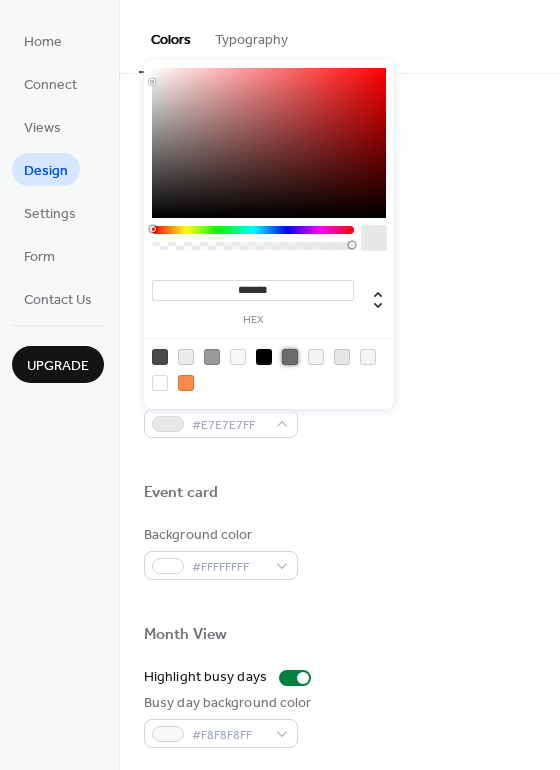 click at bounding box center [290, 357] 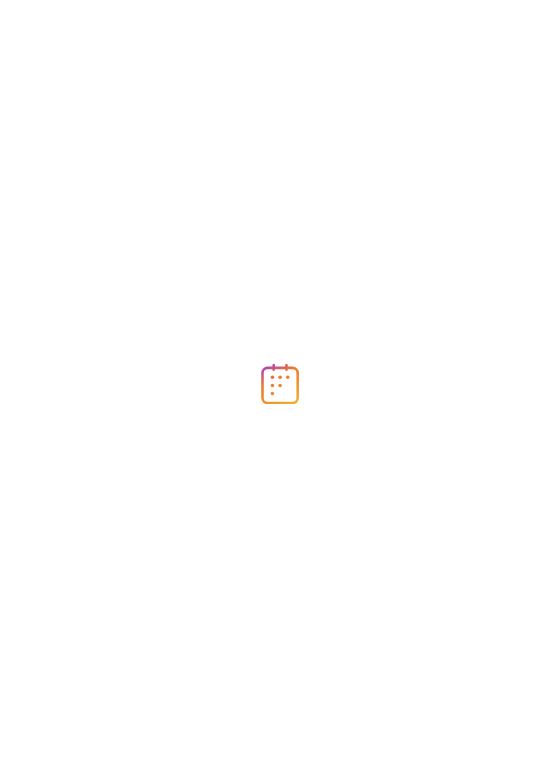 scroll, scrollTop: 0, scrollLeft: 0, axis: both 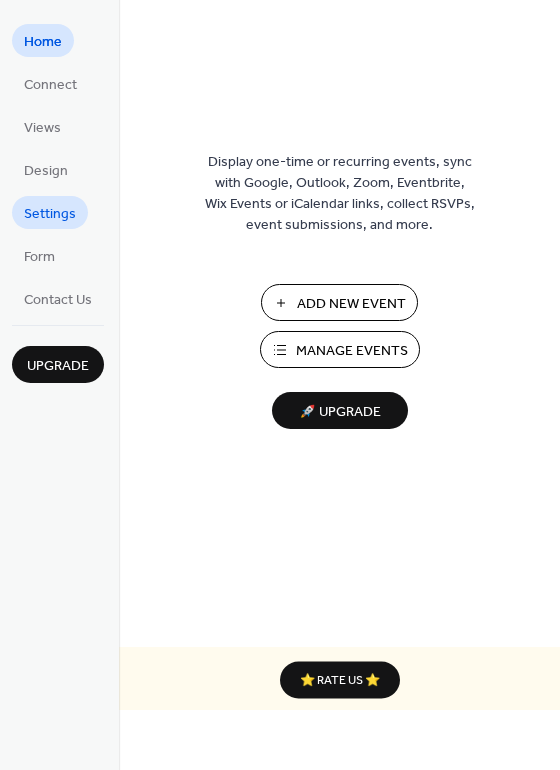 click on "Settings" at bounding box center (50, 214) 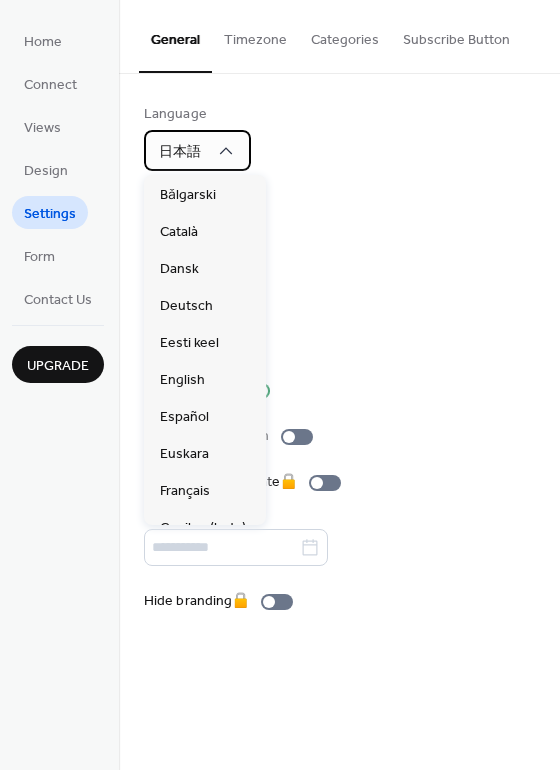 click on "日本語" at bounding box center (197, 150) 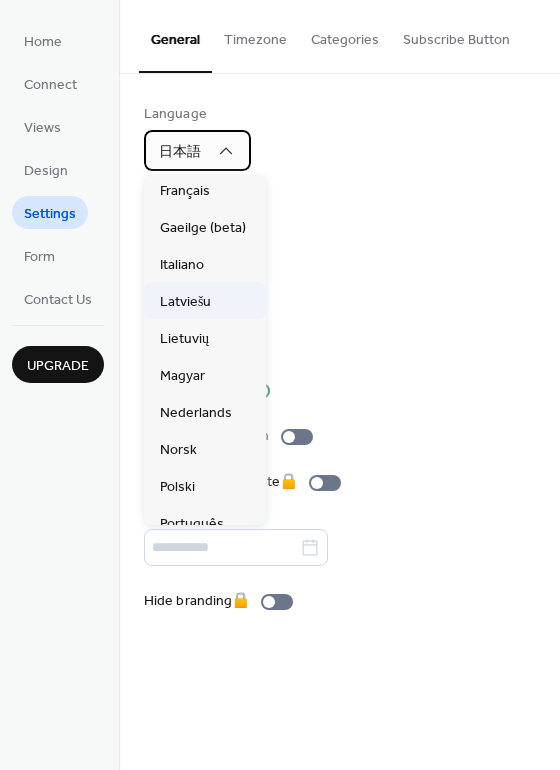 scroll, scrollTop: 0, scrollLeft: 0, axis: both 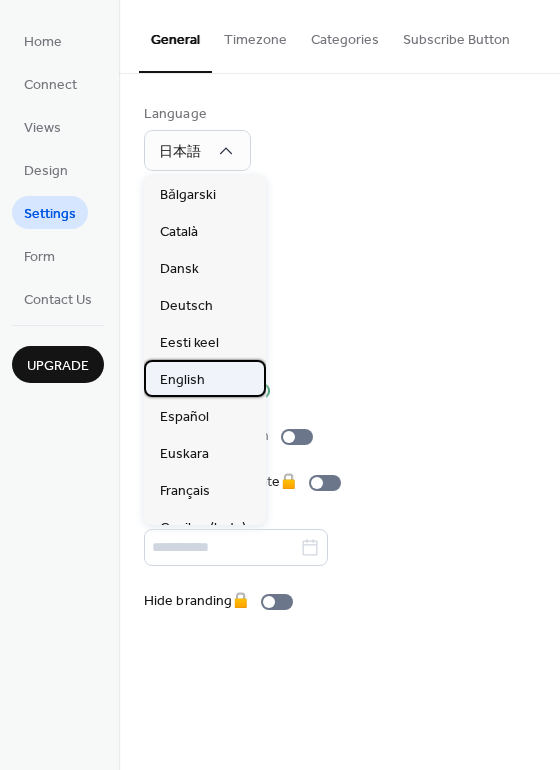 click on "English" at bounding box center [182, 380] 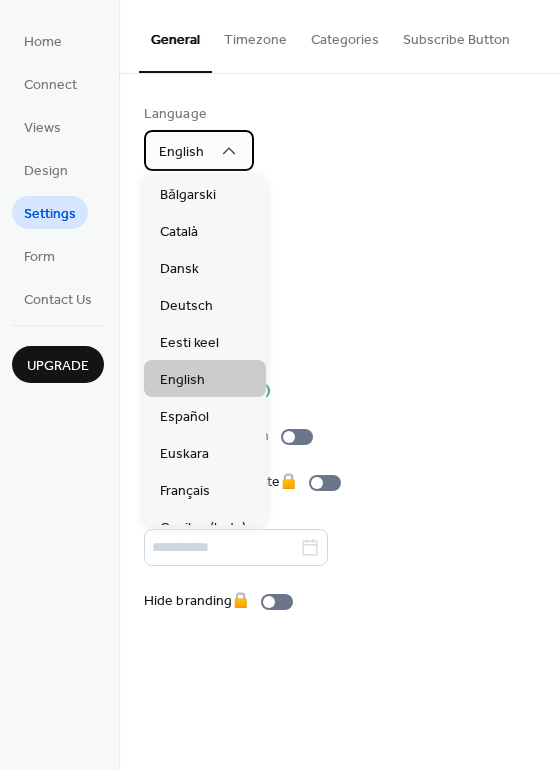 scroll, scrollTop: 1019, scrollLeft: 0, axis: vertical 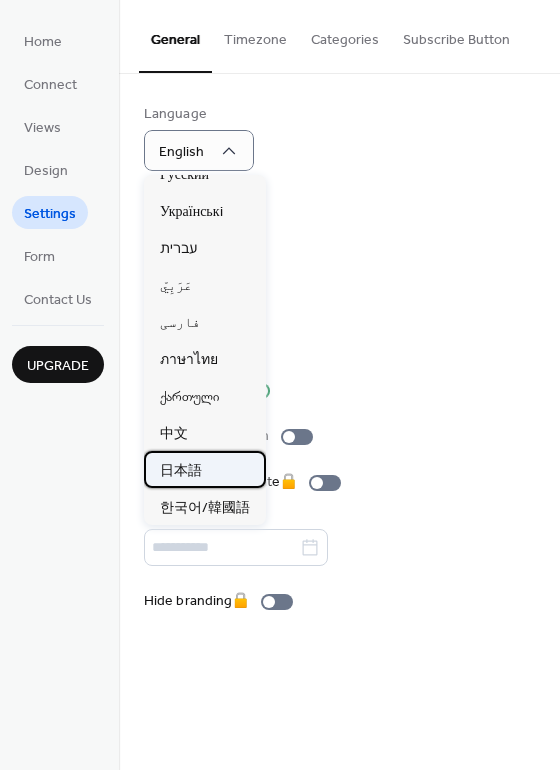 click on "日本語" at bounding box center (181, 471) 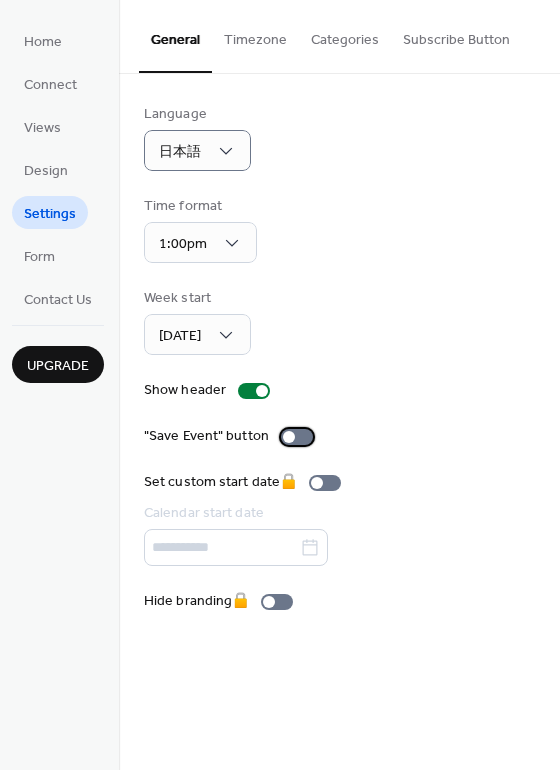 click at bounding box center [289, 437] 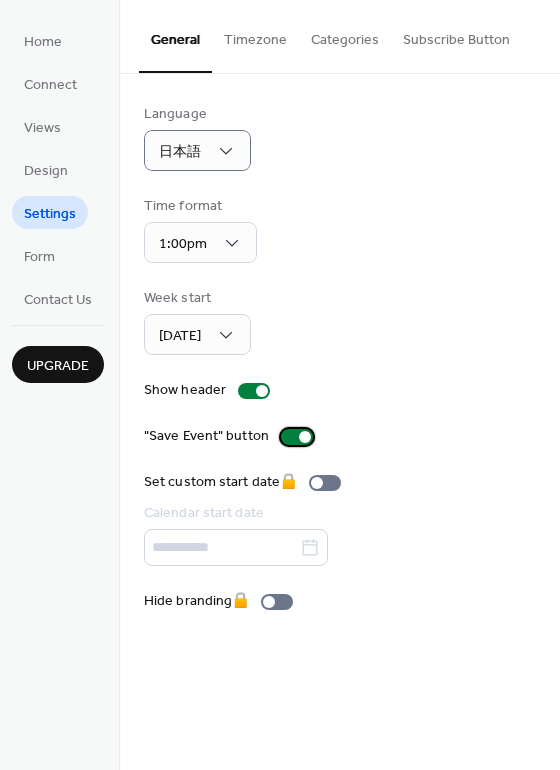 click at bounding box center [297, 437] 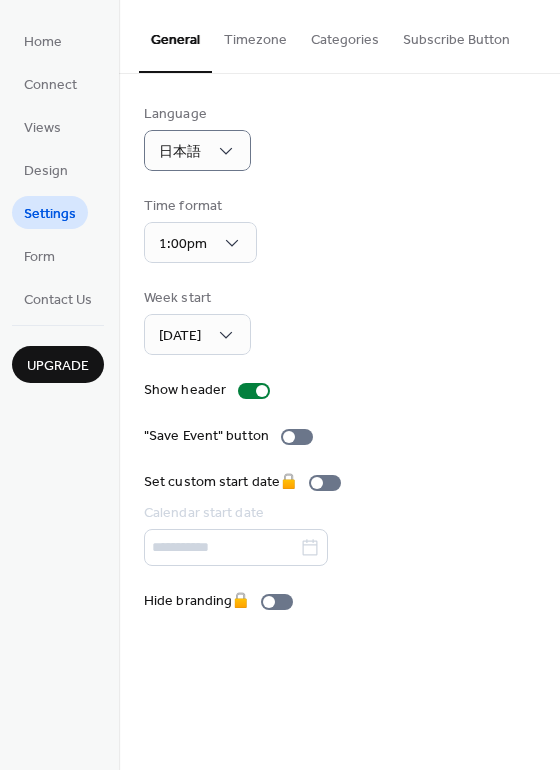 click on "Timezone" at bounding box center (255, 35) 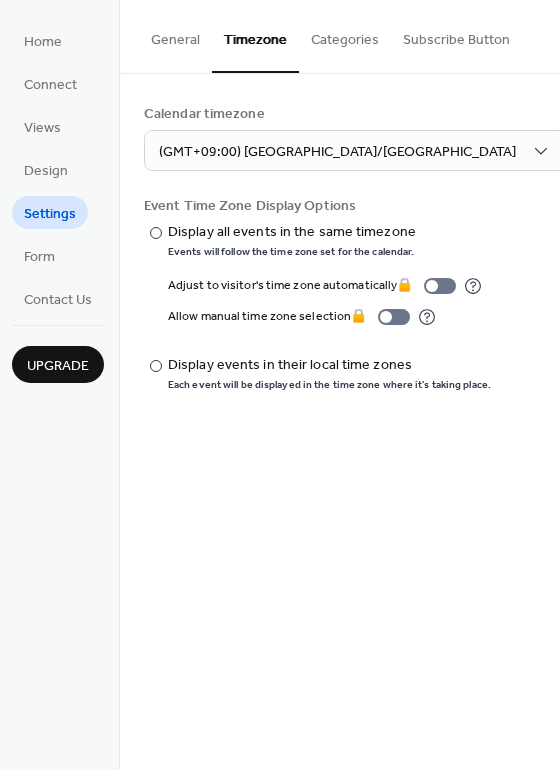 click on "Categories" at bounding box center [345, 35] 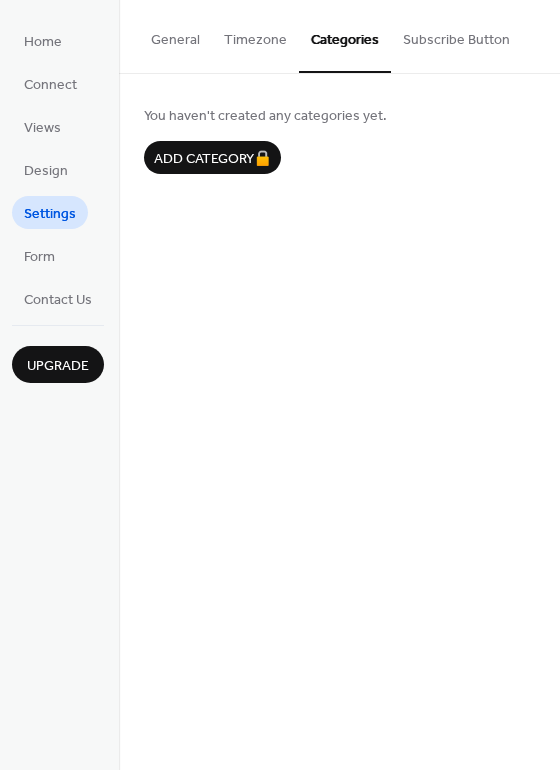 click on "Subscribe Button" at bounding box center (456, 35) 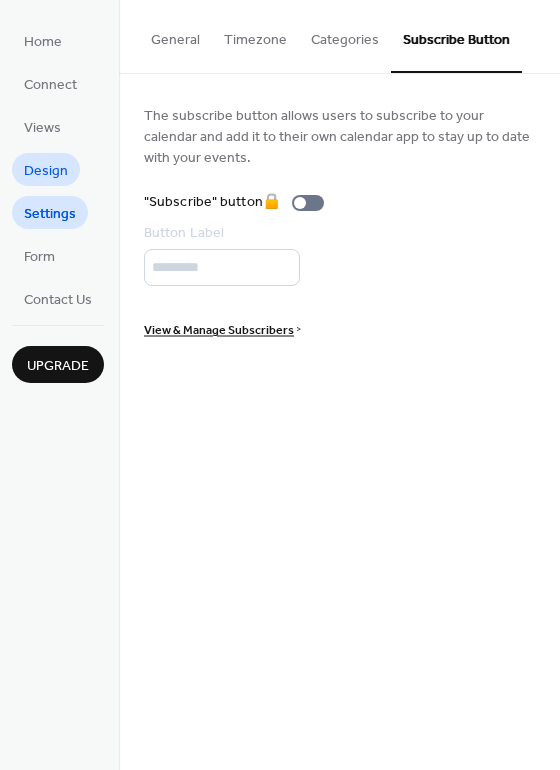 click on "Design" at bounding box center (46, 171) 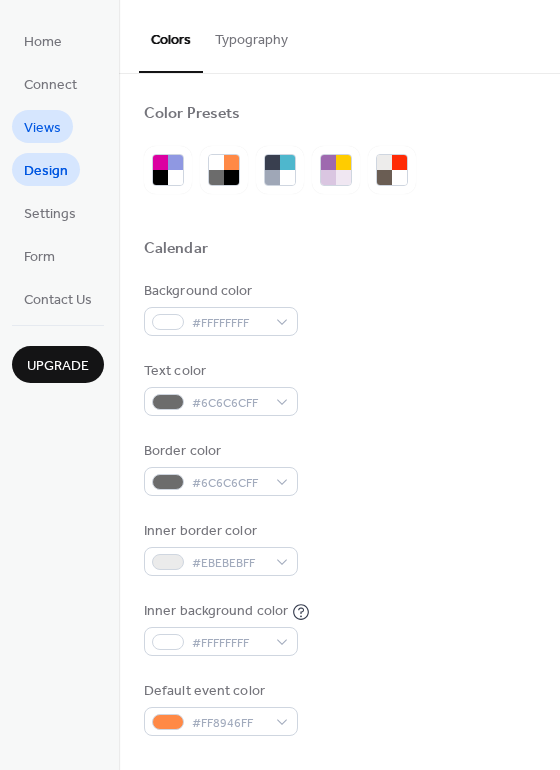 click on "Views" at bounding box center [42, 128] 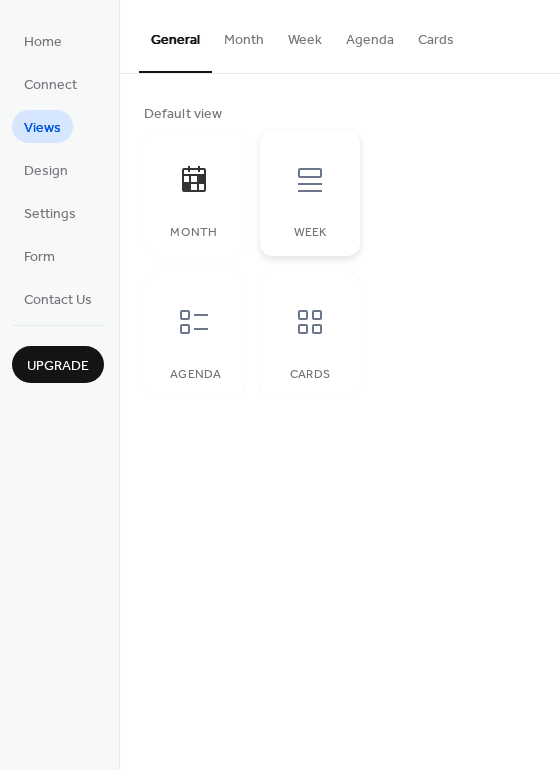 click 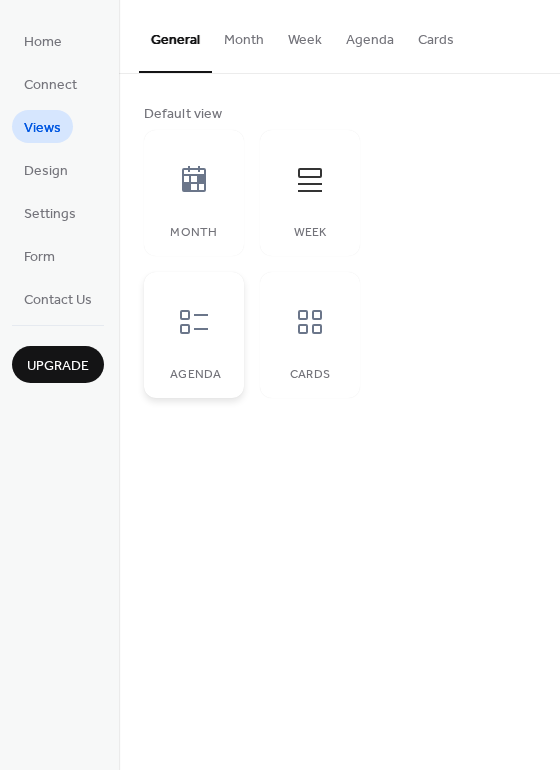 click at bounding box center (194, 322) 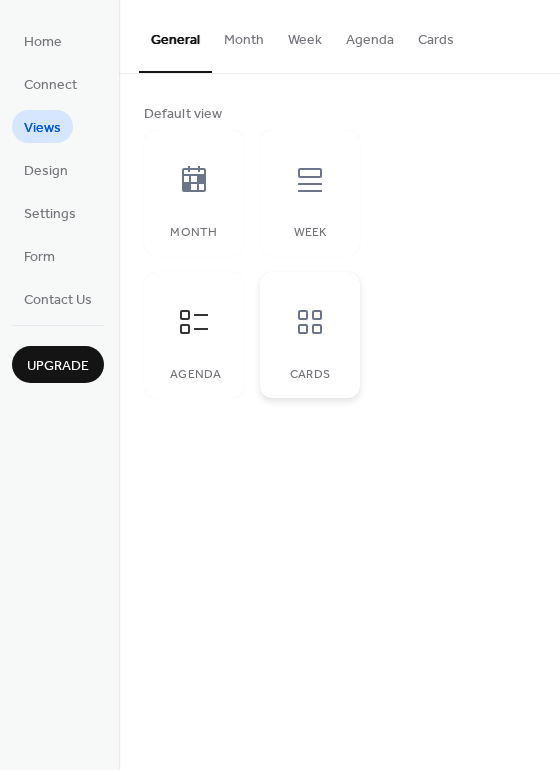click 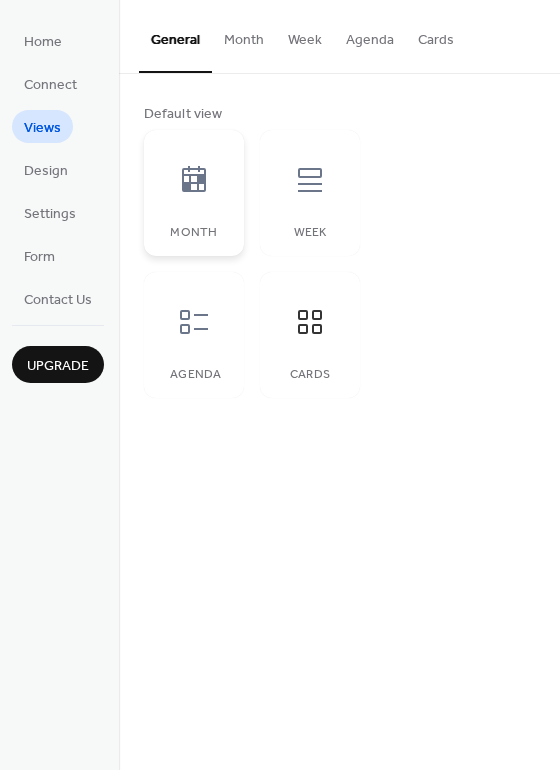 click at bounding box center [194, 180] 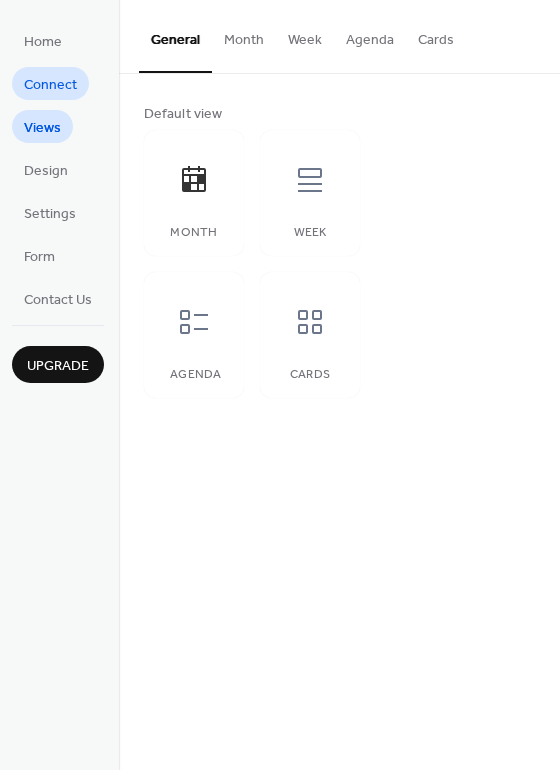 click on "Connect" at bounding box center (50, 85) 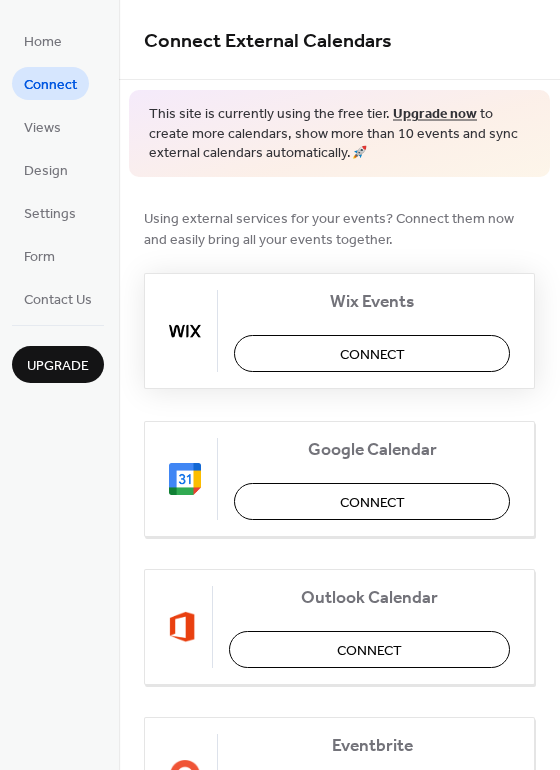 click on "Connect" at bounding box center [372, 353] 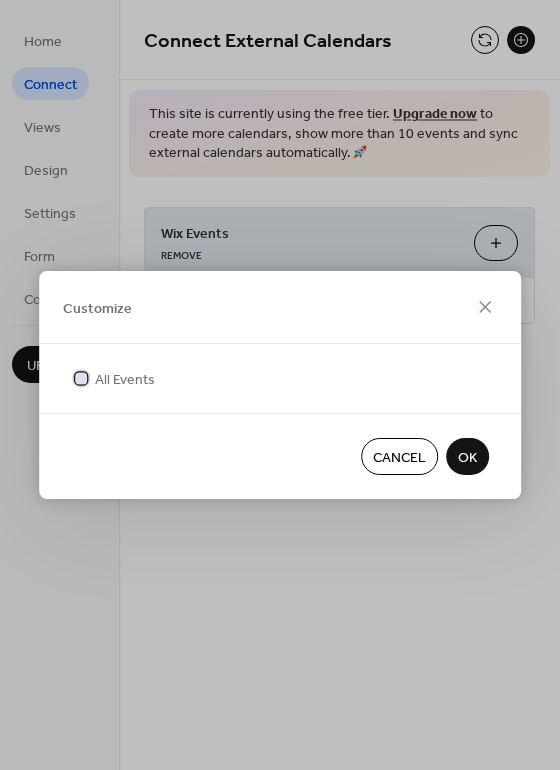 click on "All Events" at bounding box center [125, 380] 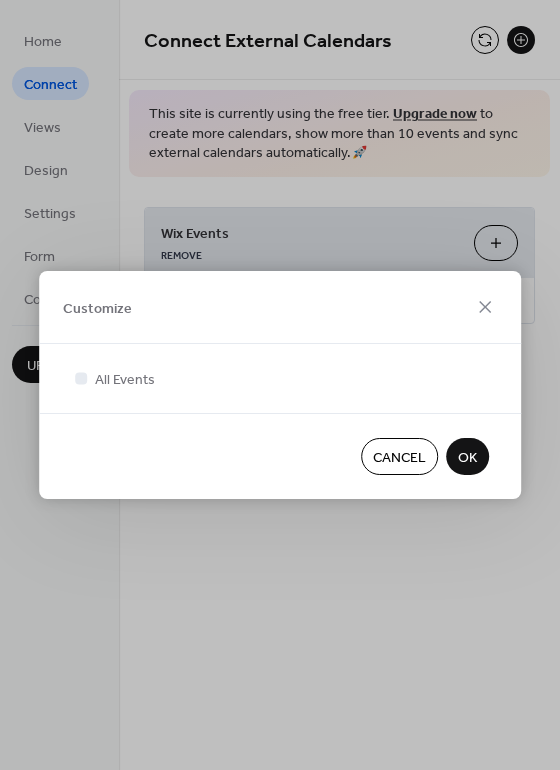 drag, startPoint x: 460, startPoint y: 458, endPoint x: 450, endPoint y: 454, distance: 10.770329 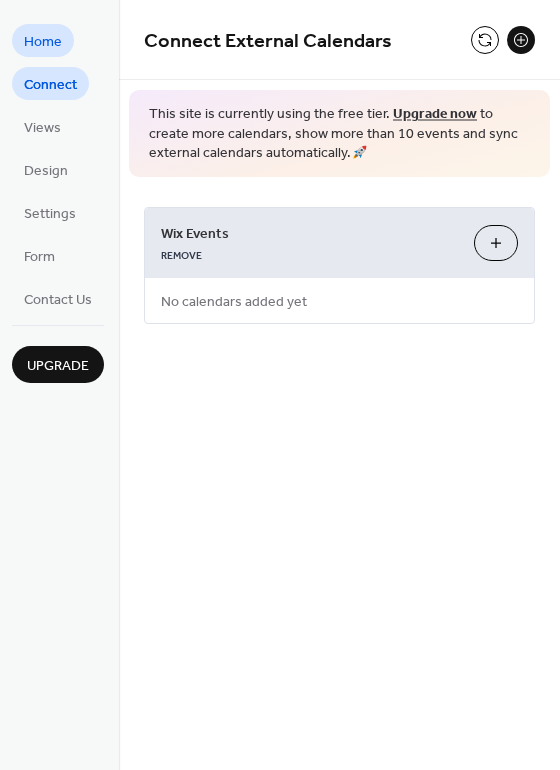click on "Home" at bounding box center [43, 42] 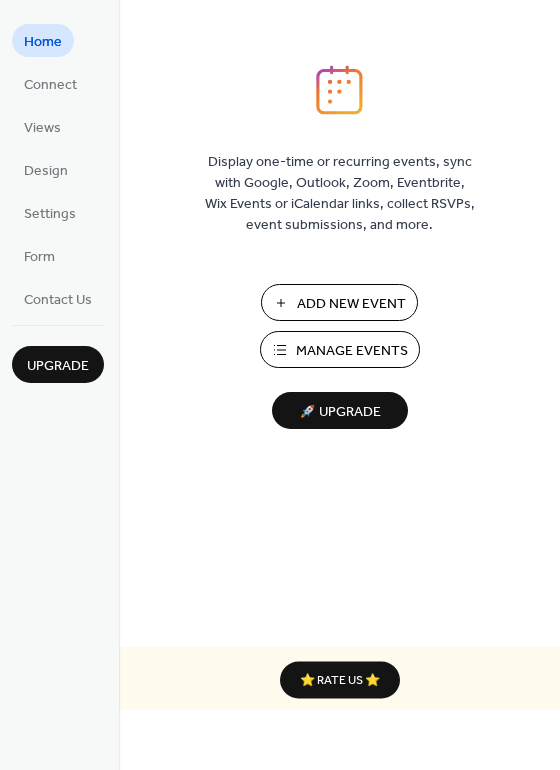 click on "Add New Event" at bounding box center [351, 304] 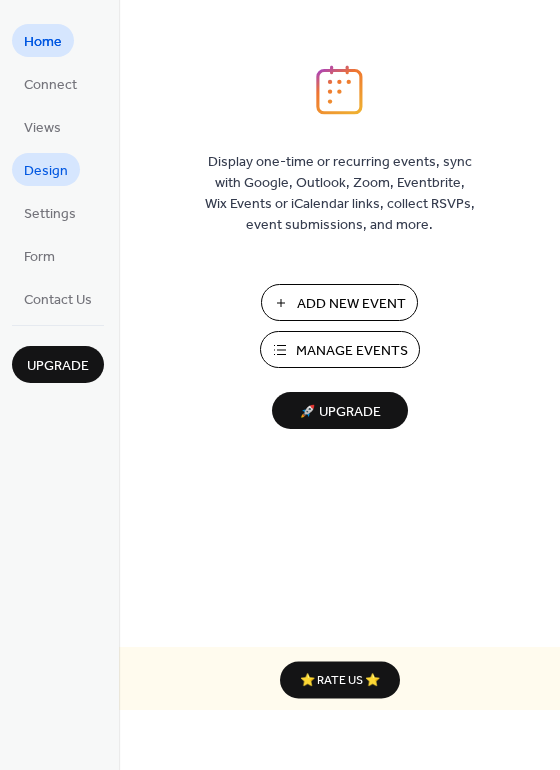 click on "Design" at bounding box center [46, 171] 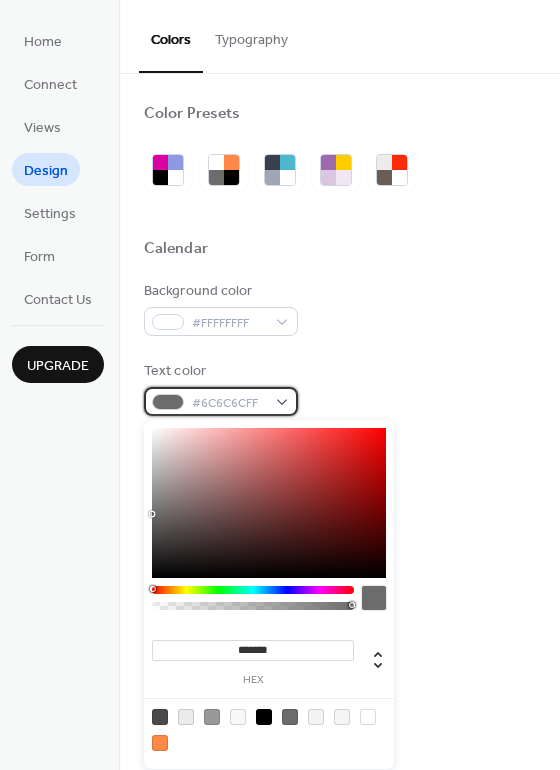 click on "#6C6C6CFF" at bounding box center (221, 401) 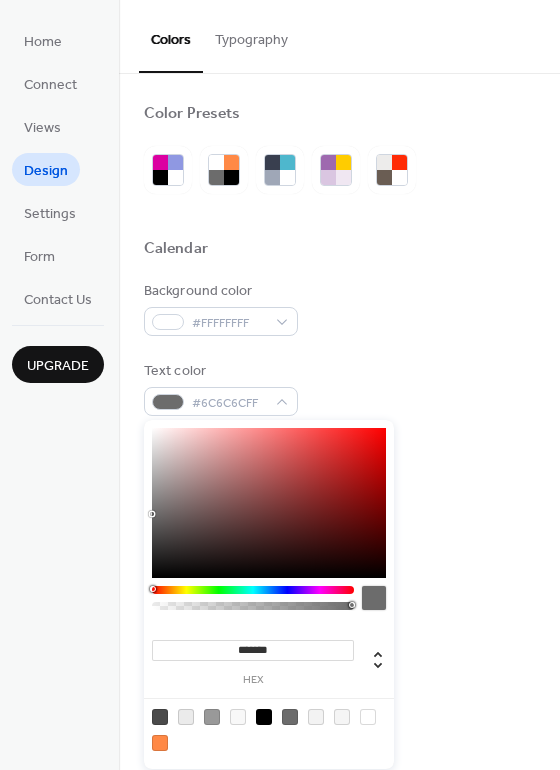 type on "*******" 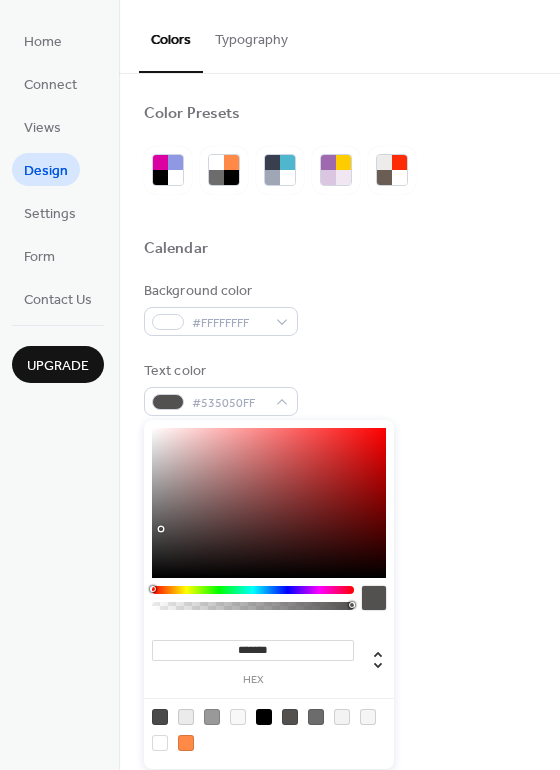 click on "Background color #FFFFFFFF Text color #535050FF Border color #6C6C6CFF Inner border color #EBEBEBFF Inner background color #FFFFFFFF Default event color #FF8946FF" at bounding box center (339, 508) 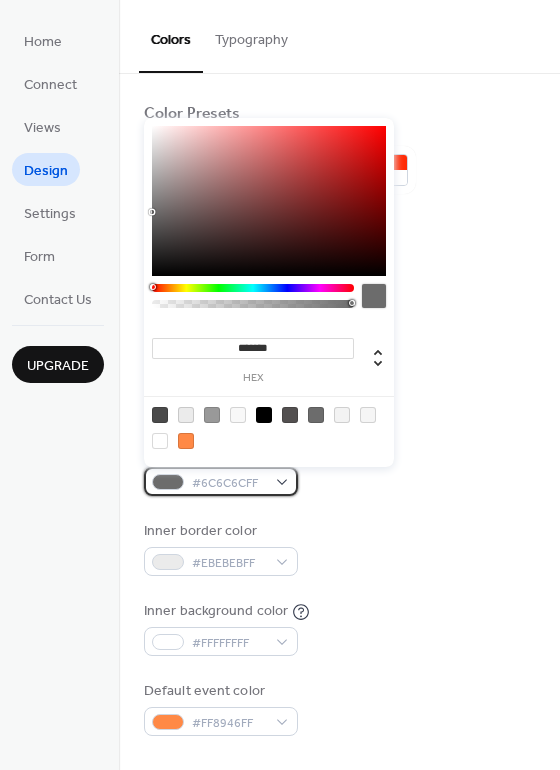 click on "#6C6C6CFF" at bounding box center [229, 483] 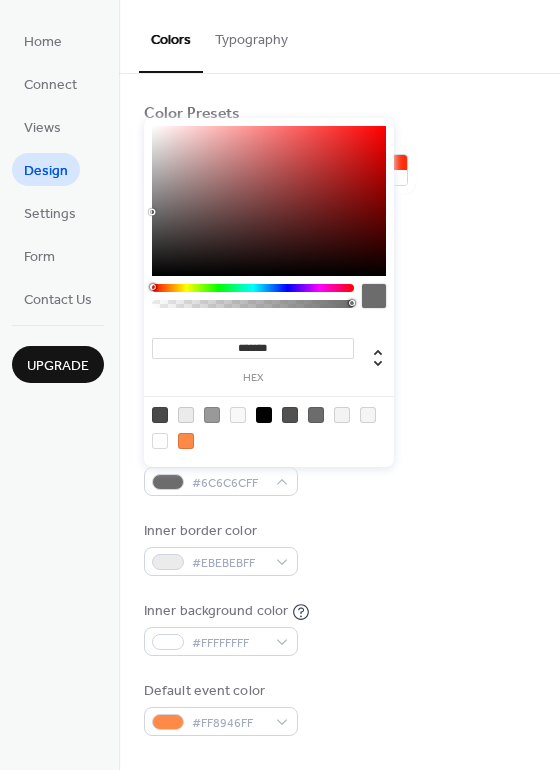 type on "*******" 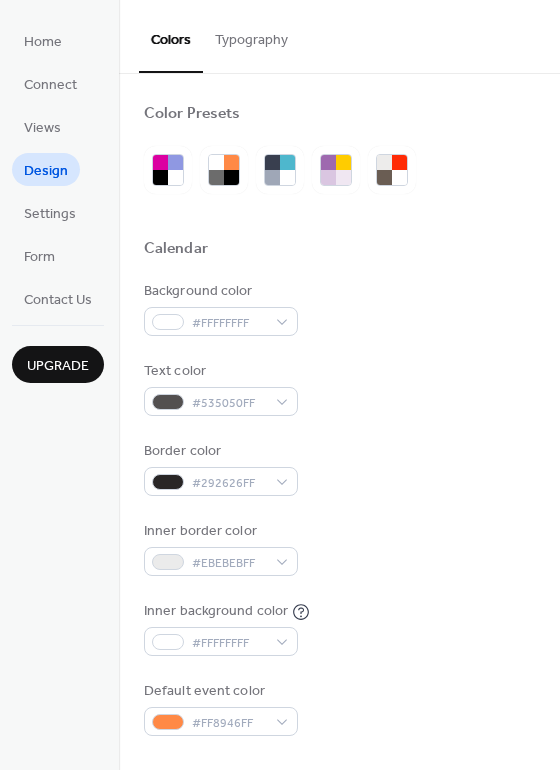 click on "Typography" at bounding box center (251, 35) 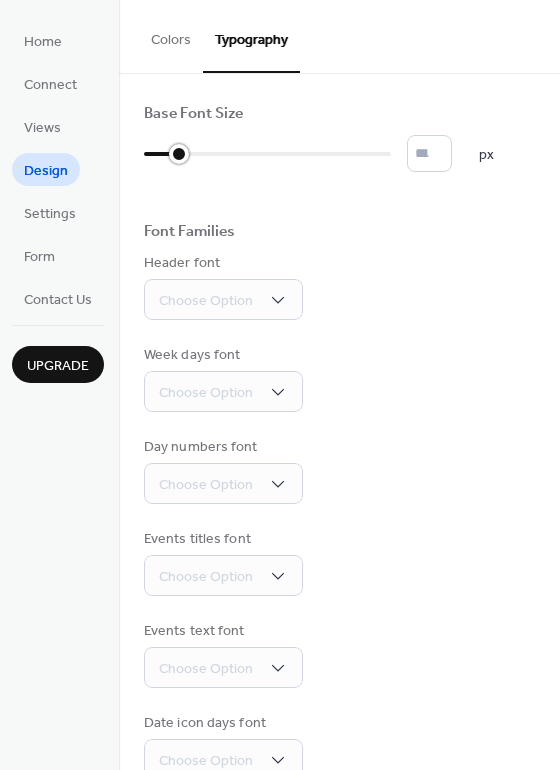 drag, startPoint x: 149, startPoint y: 154, endPoint x: 171, endPoint y: 154, distance: 22 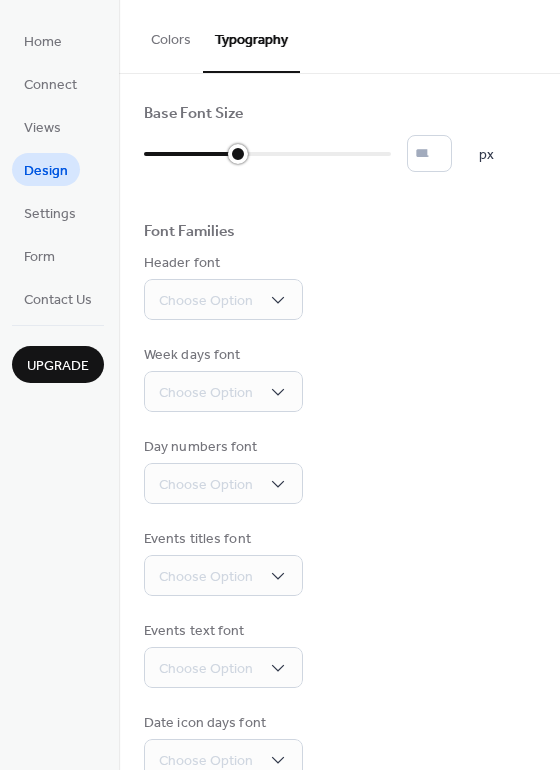 click at bounding box center [267, 154] 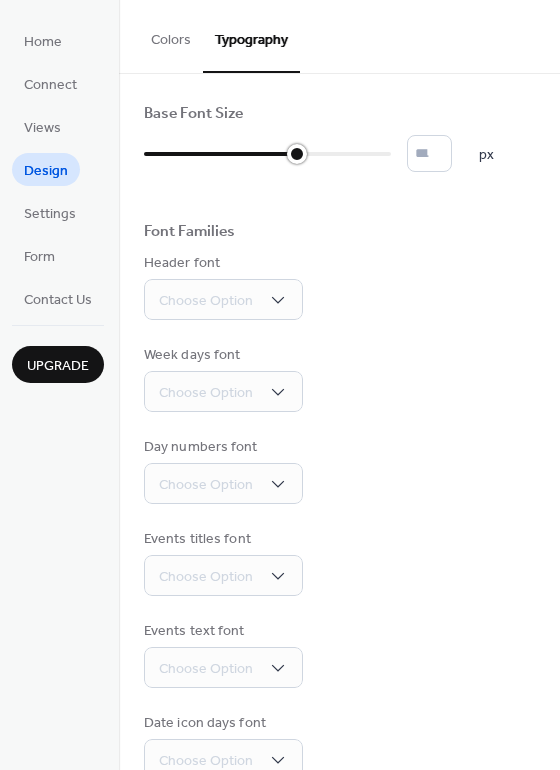 click at bounding box center (267, 154) 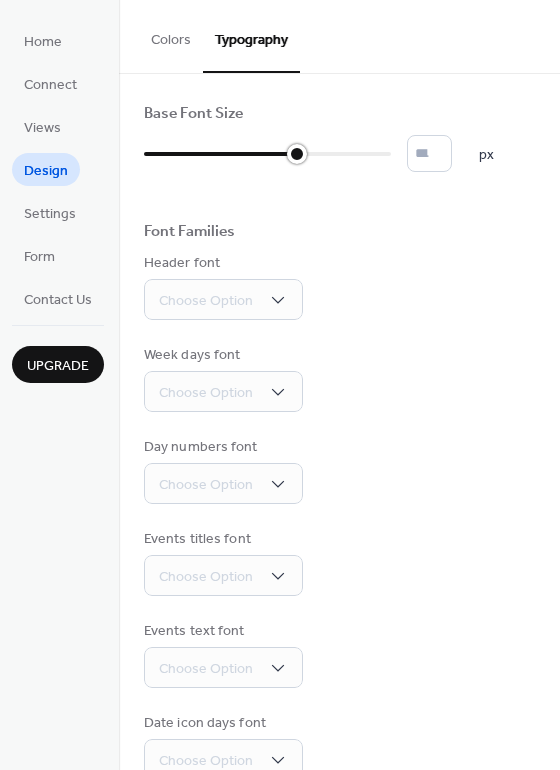 type on "*" 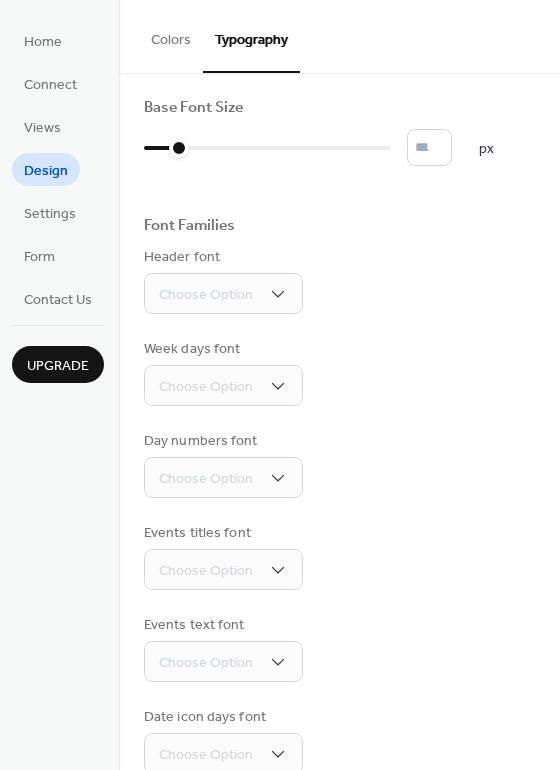 scroll, scrollTop: 0, scrollLeft: 0, axis: both 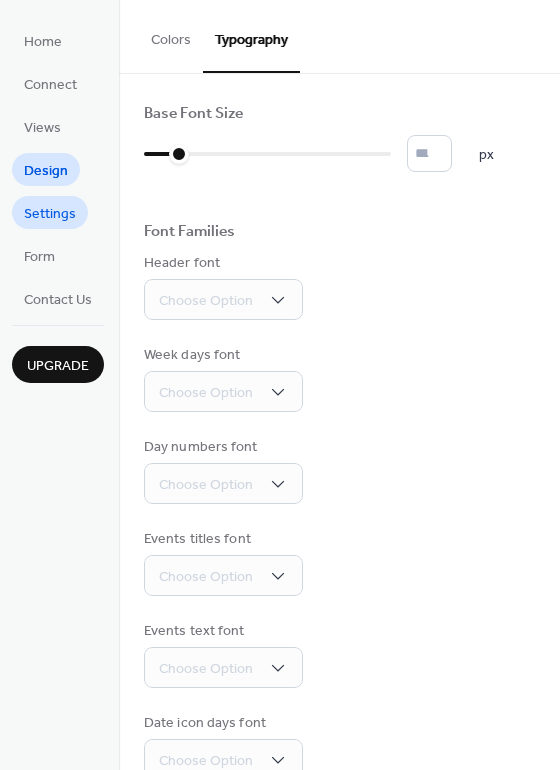 click on "Settings" at bounding box center (50, 214) 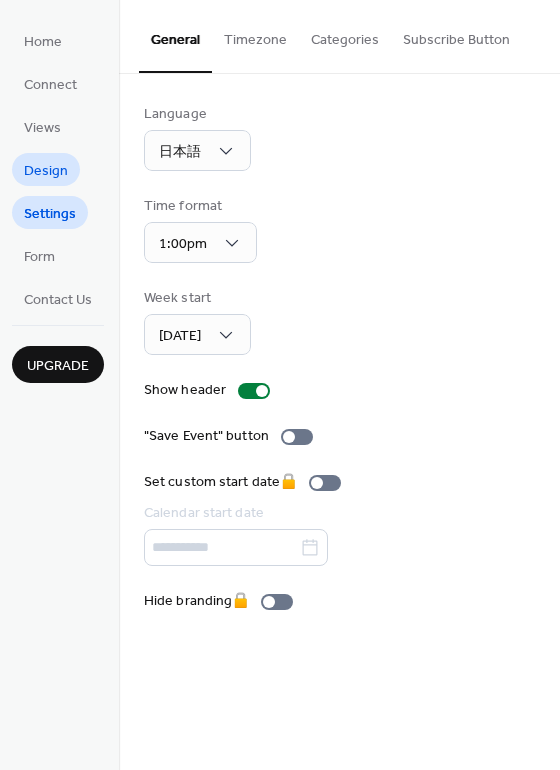 click on "Design" at bounding box center [46, 171] 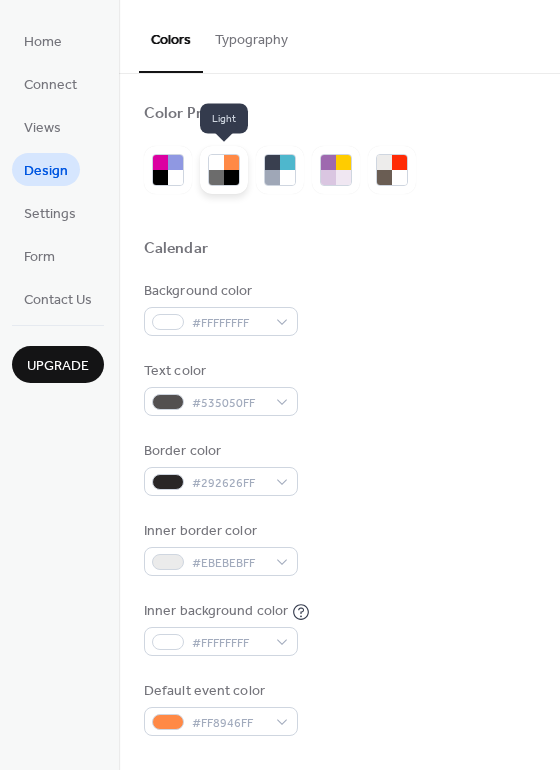 click at bounding box center (231, 162) 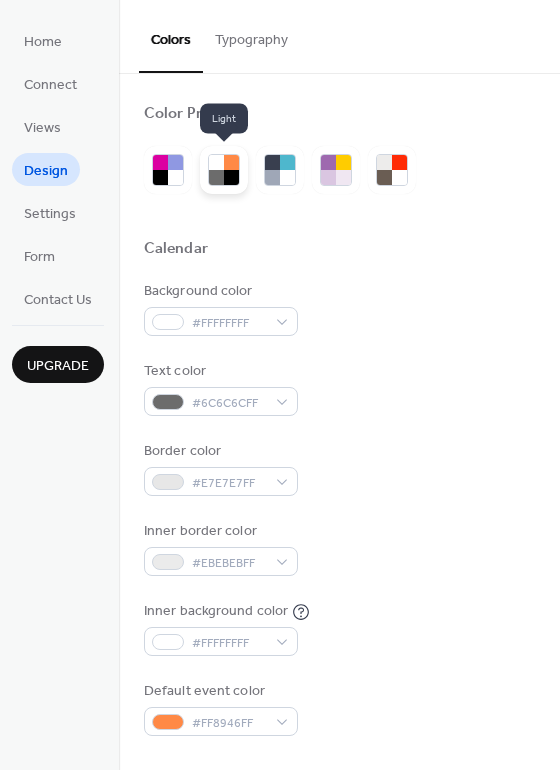 click at bounding box center (216, 162) 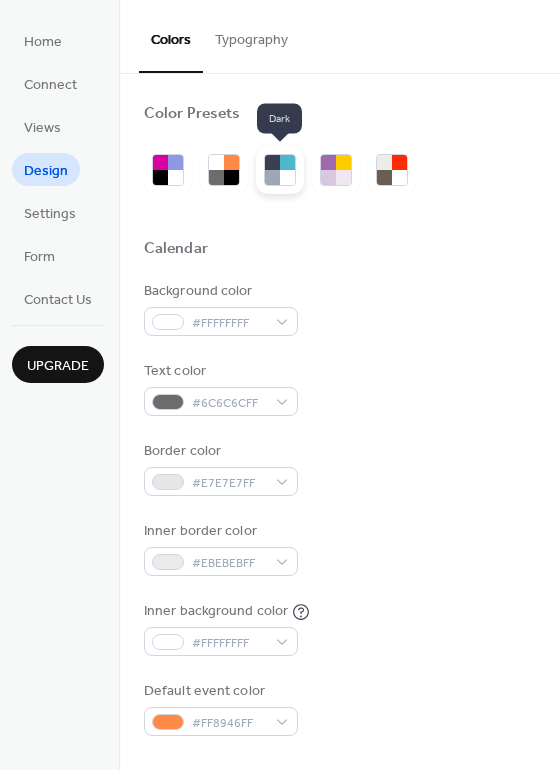 click at bounding box center (287, 177) 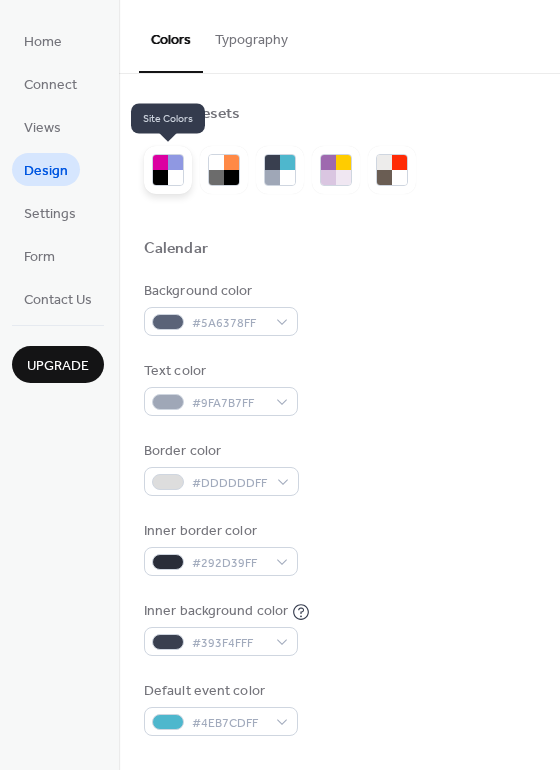 click at bounding box center [160, 162] 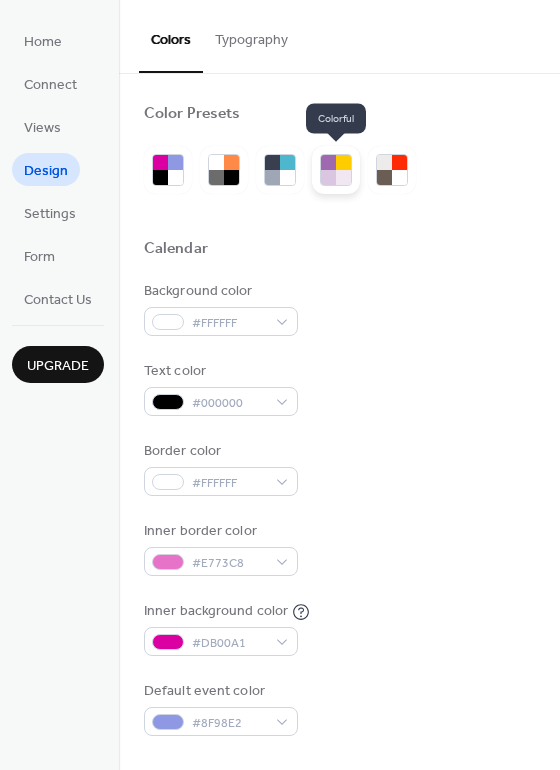 click at bounding box center [328, 162] 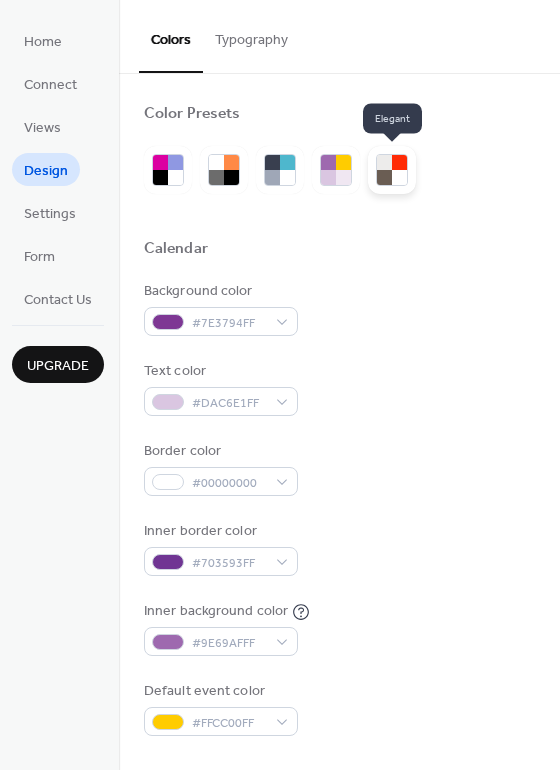 click at bounding box center (384, 162) 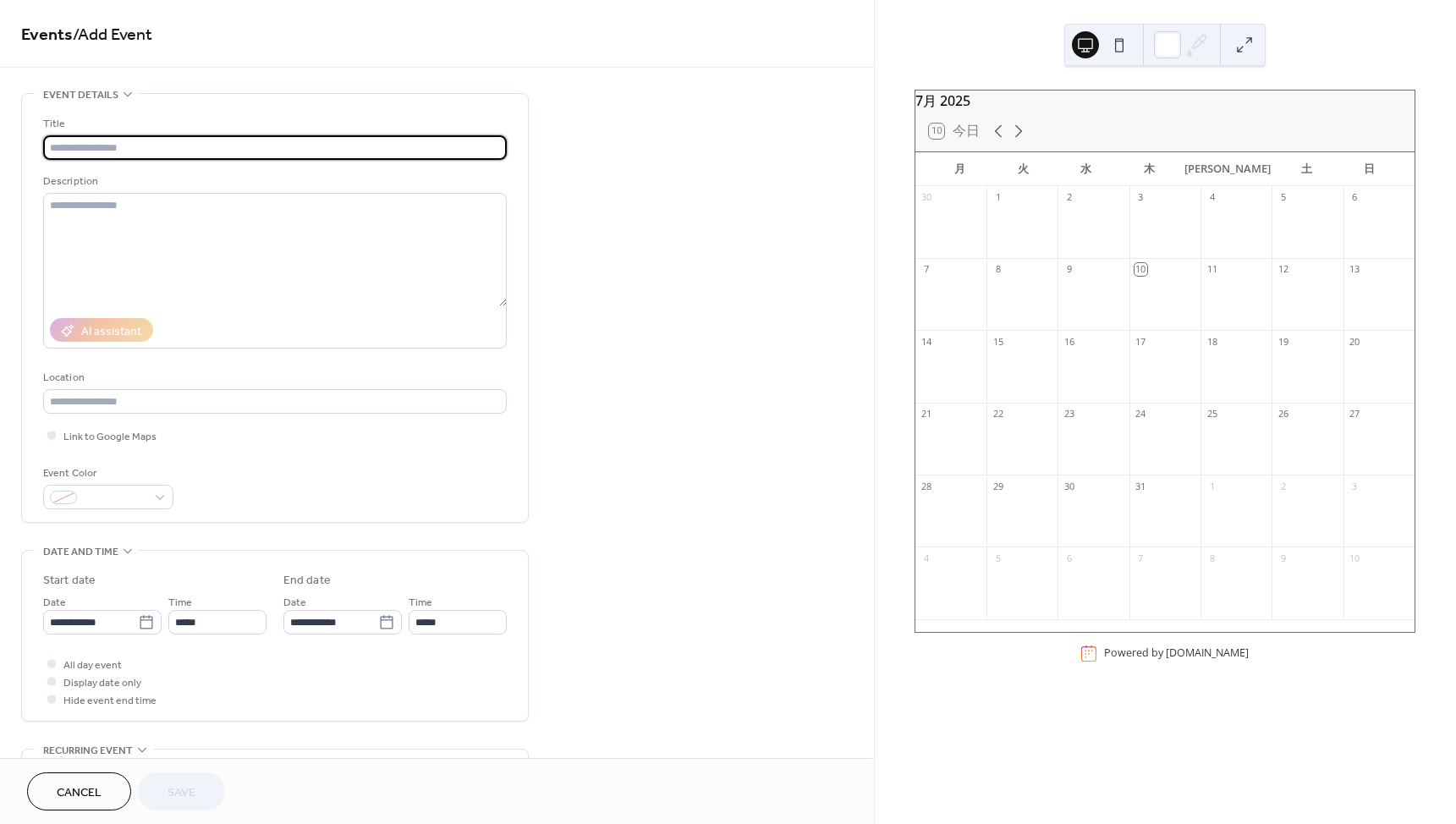 scroll, scrollTop: 0, scrollLeft: 0, axis: both 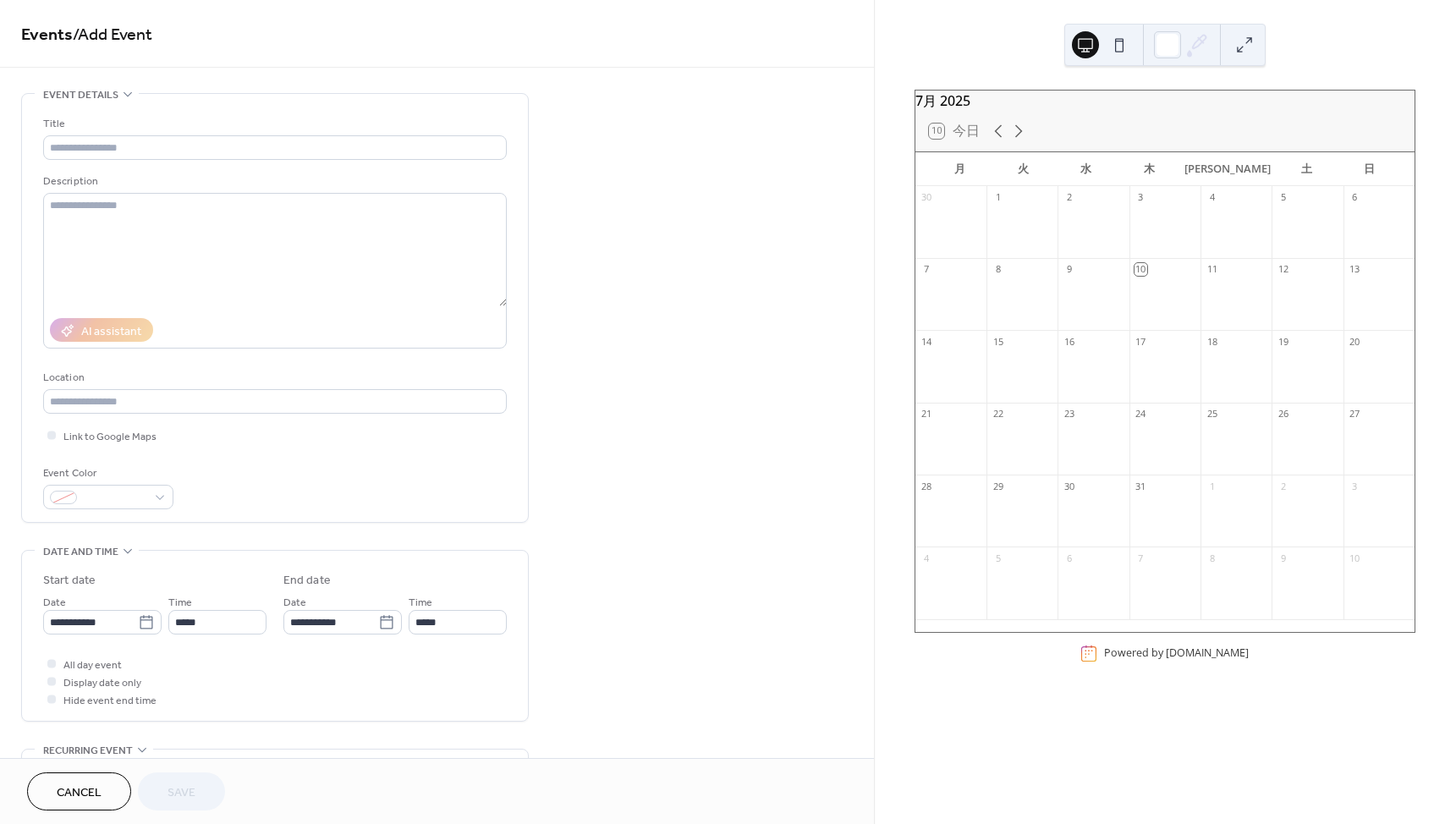 click on "10" at bounding box center [1140, 269] 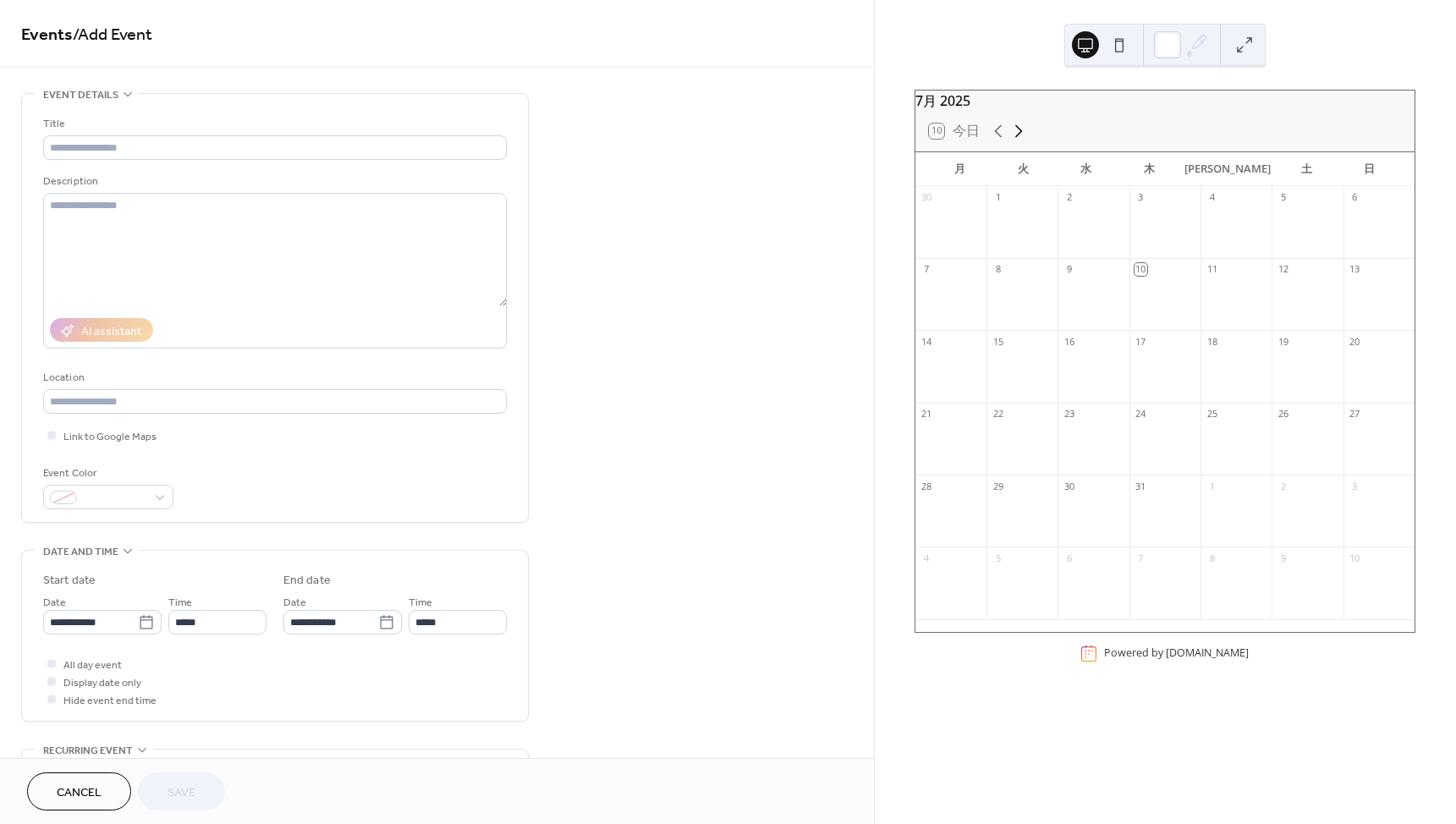 click 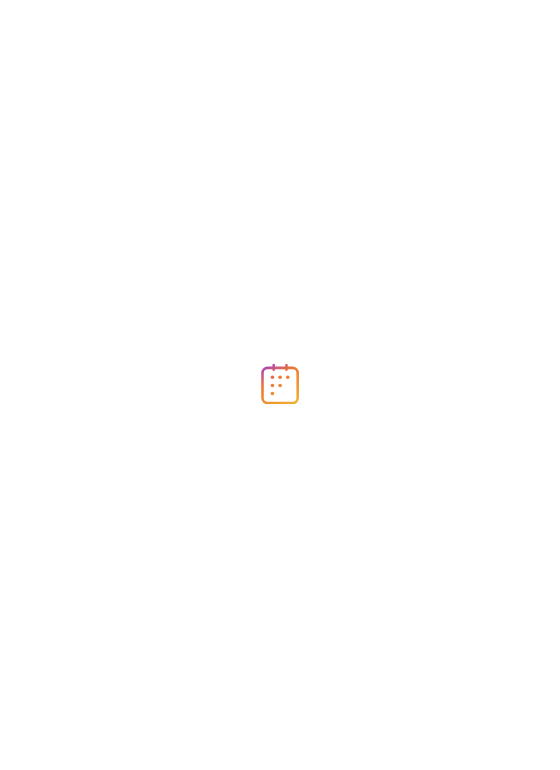scroll, scrollTop: 0, scrollLeft: 0, axis: both 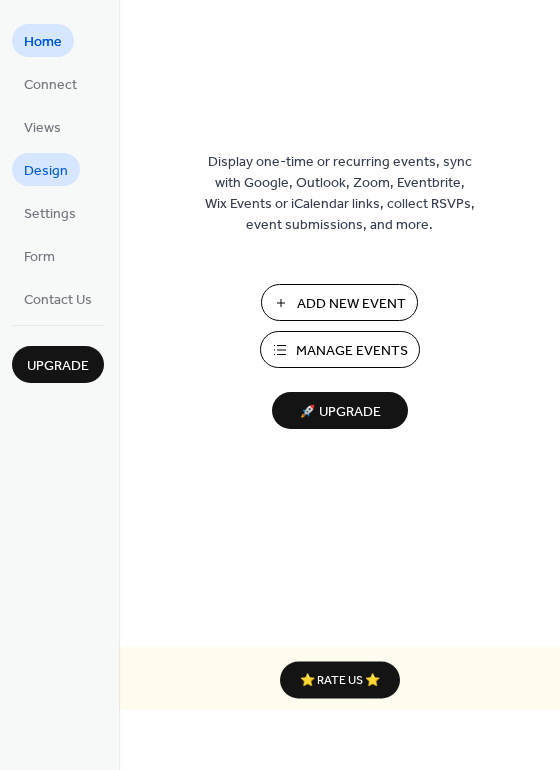 click on "Design" at bounding box center (46, 171) 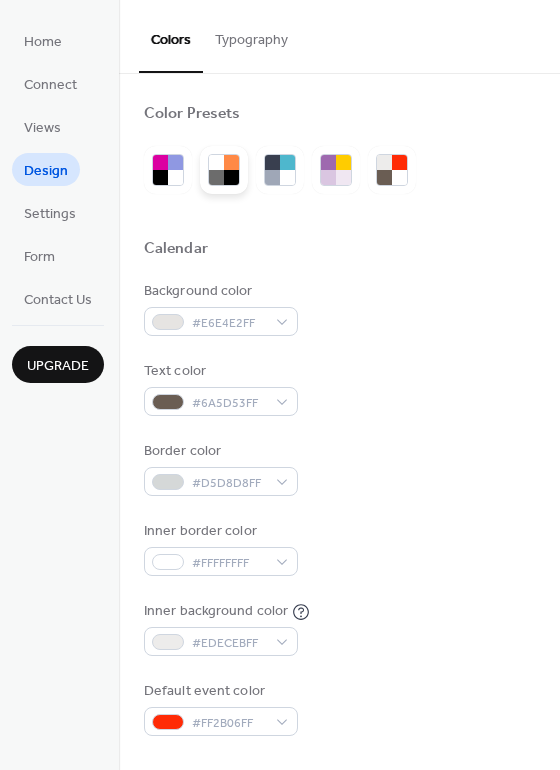 click at bounding box center (231, 177) 